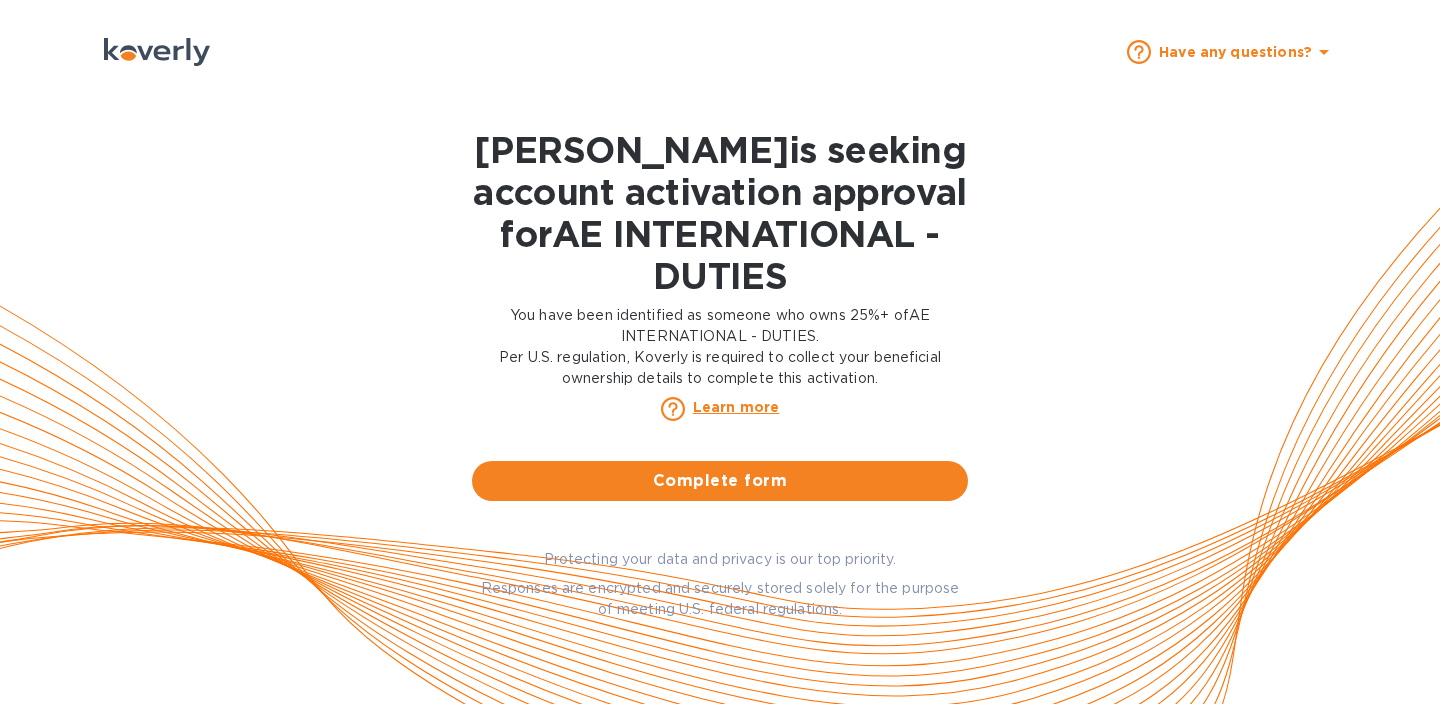 scroll, scrollTop: 0, scrollLeft: 0, axis: both 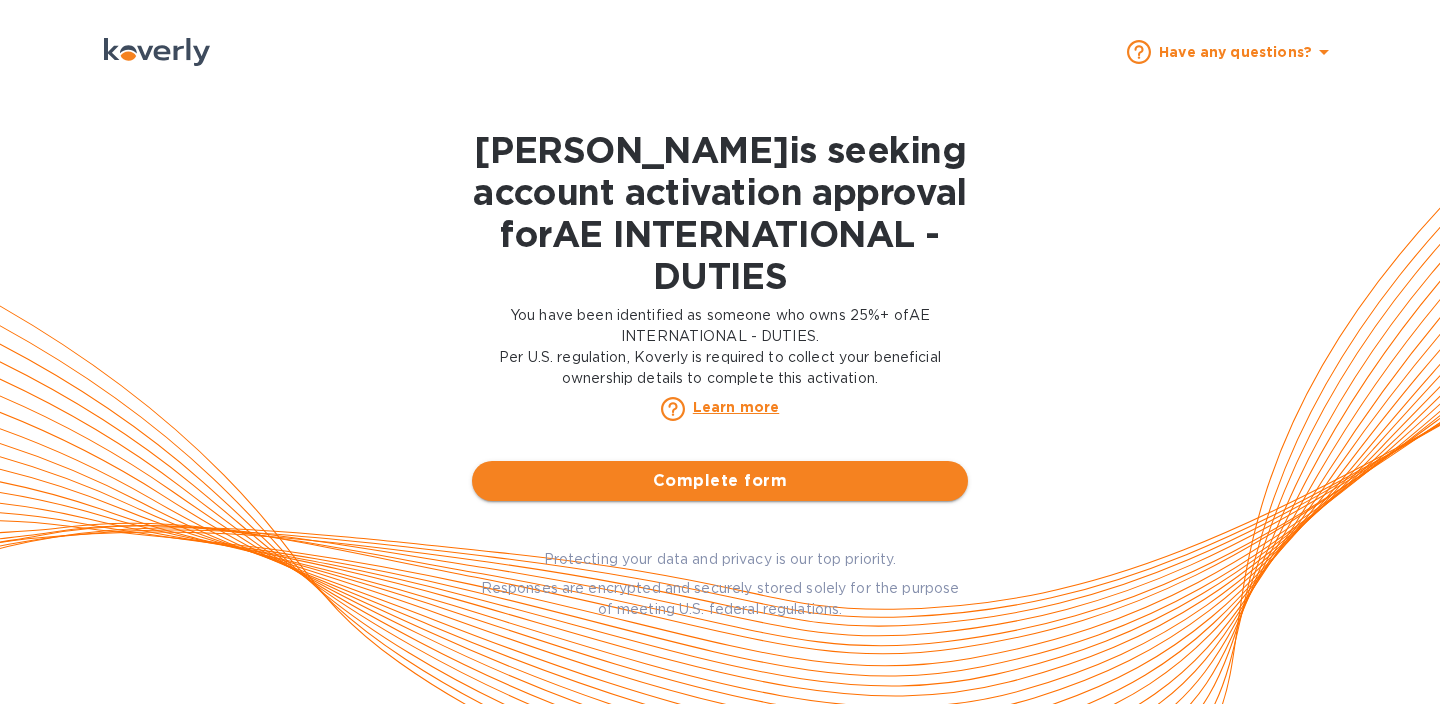 click on "Complete form" at bounding box center (720, 481) 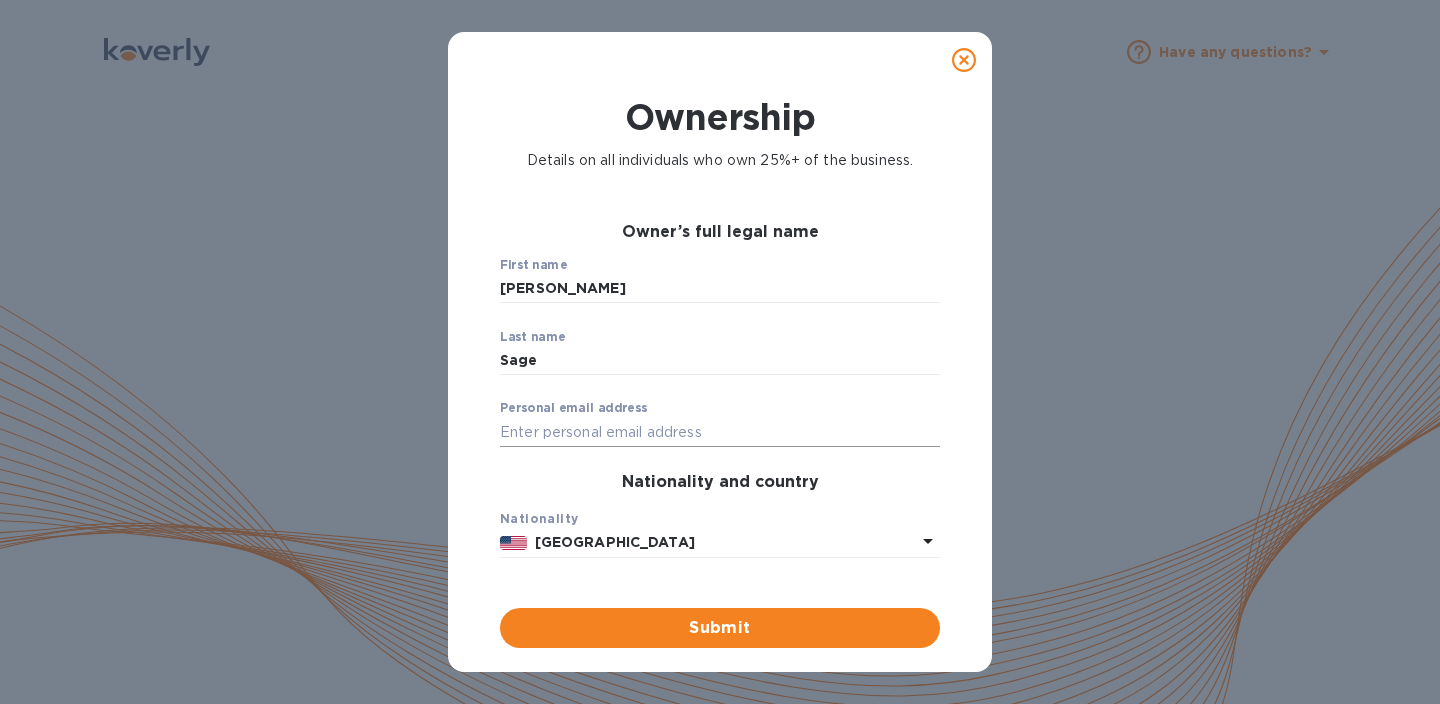 click at bounding box center [720, 432] 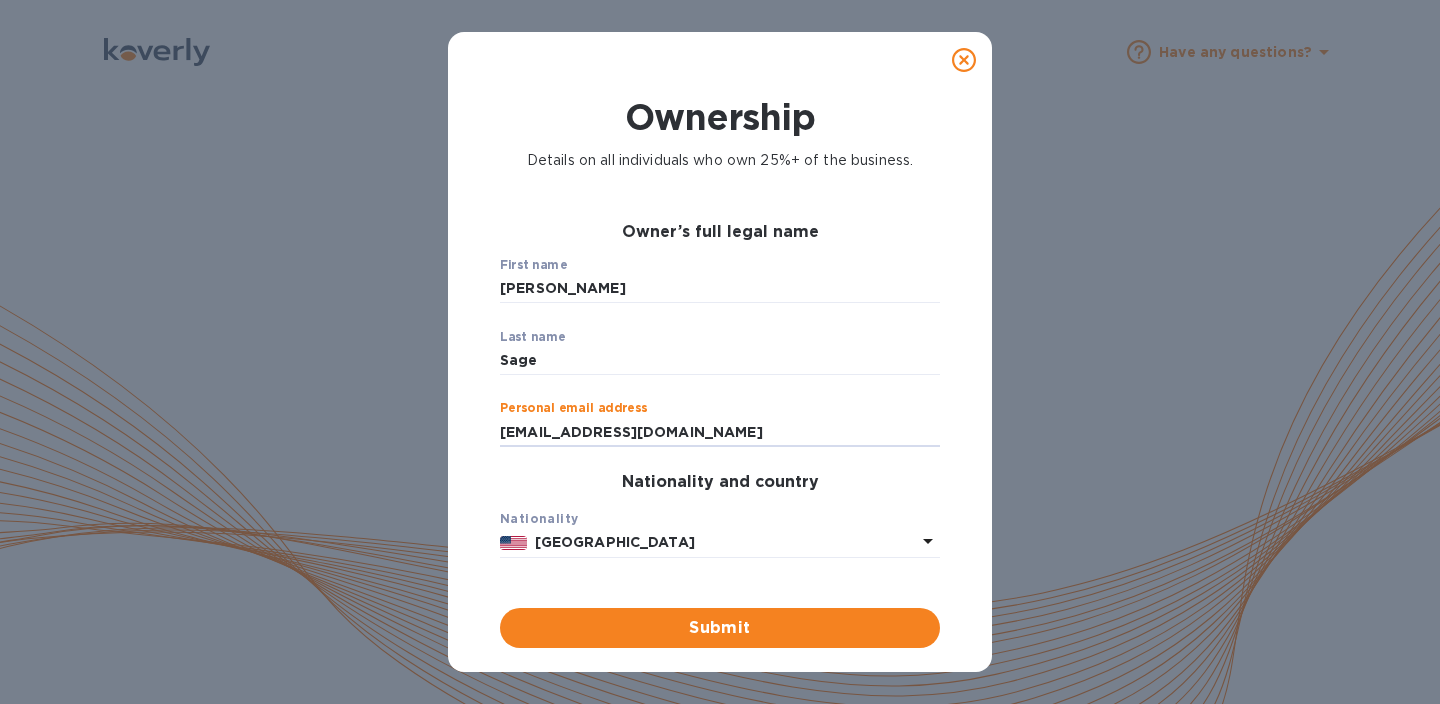 type on "[EMAIL_ADDRESS][DOMAIN_NAME]" 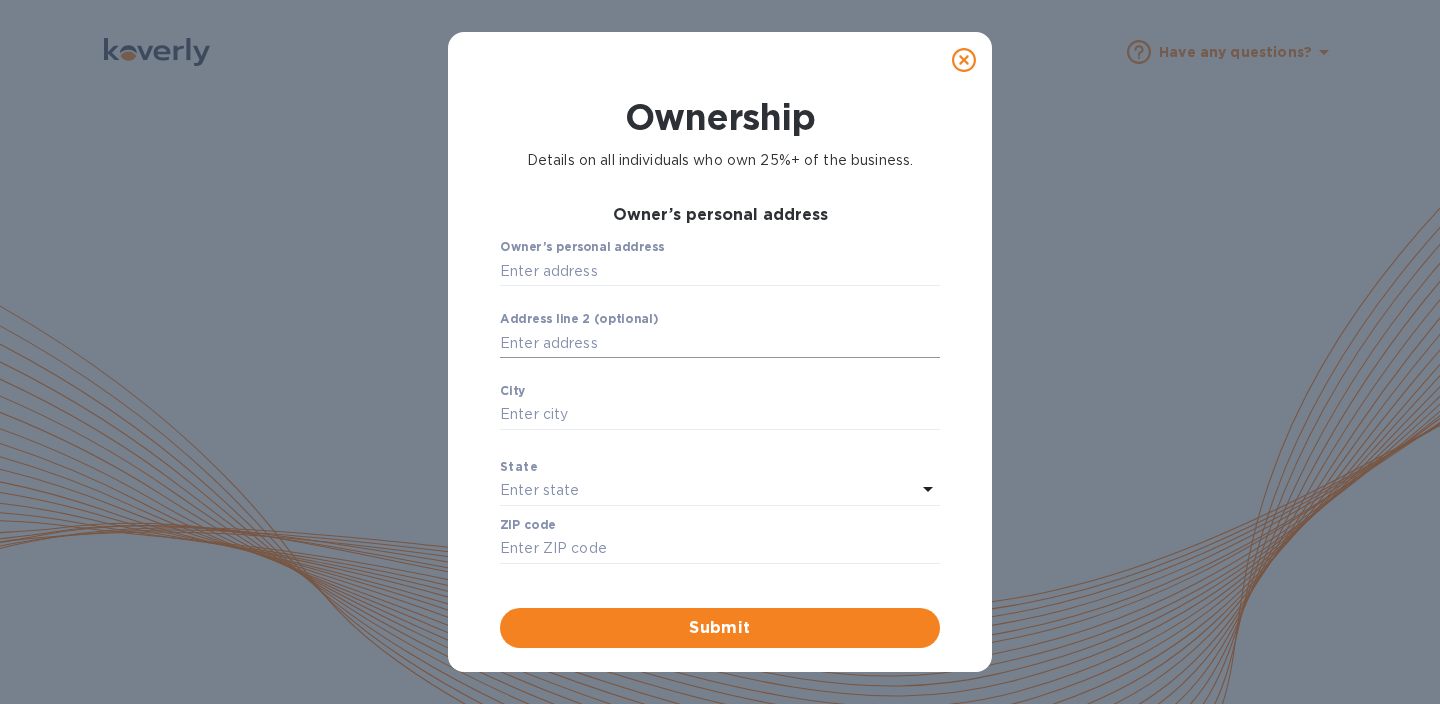 scroll, scrollTop: 438, scrollLeft: 0, axis: vertical 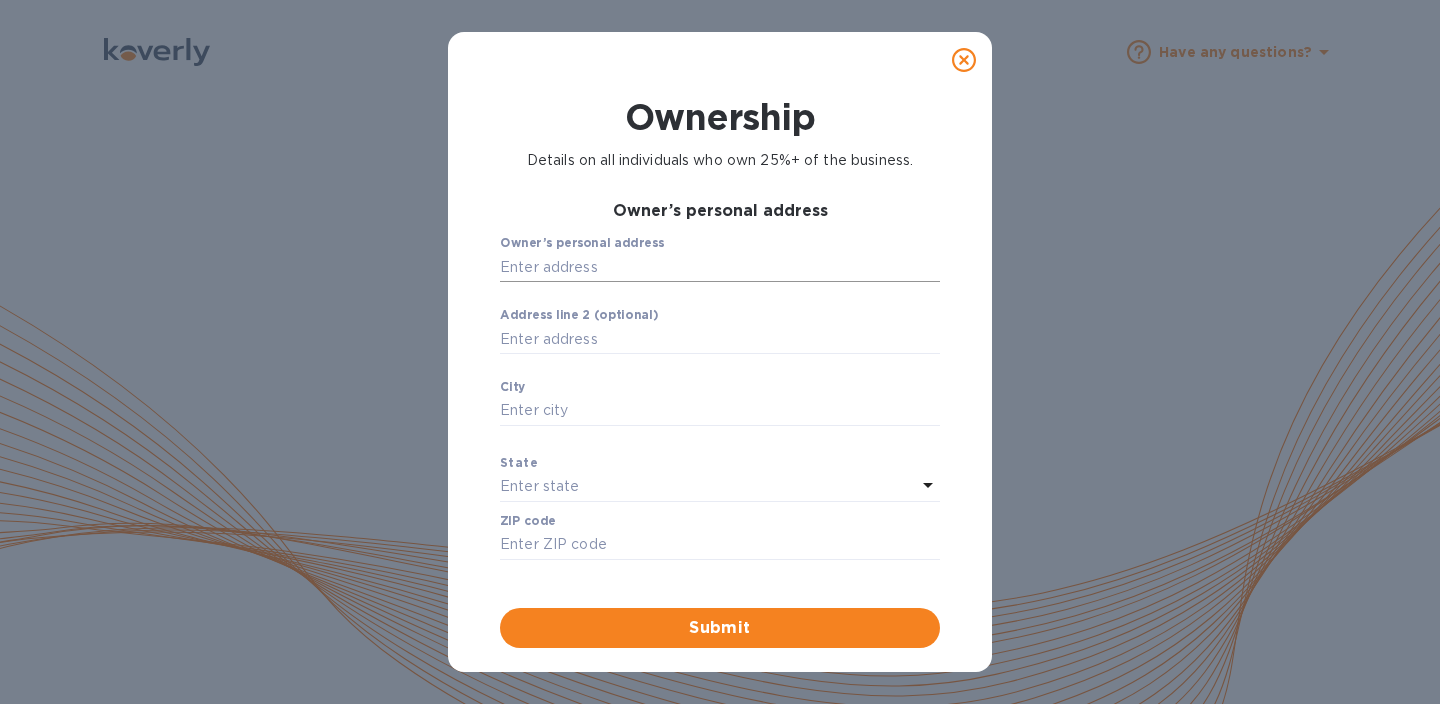 click at bounding box center [720, 267] 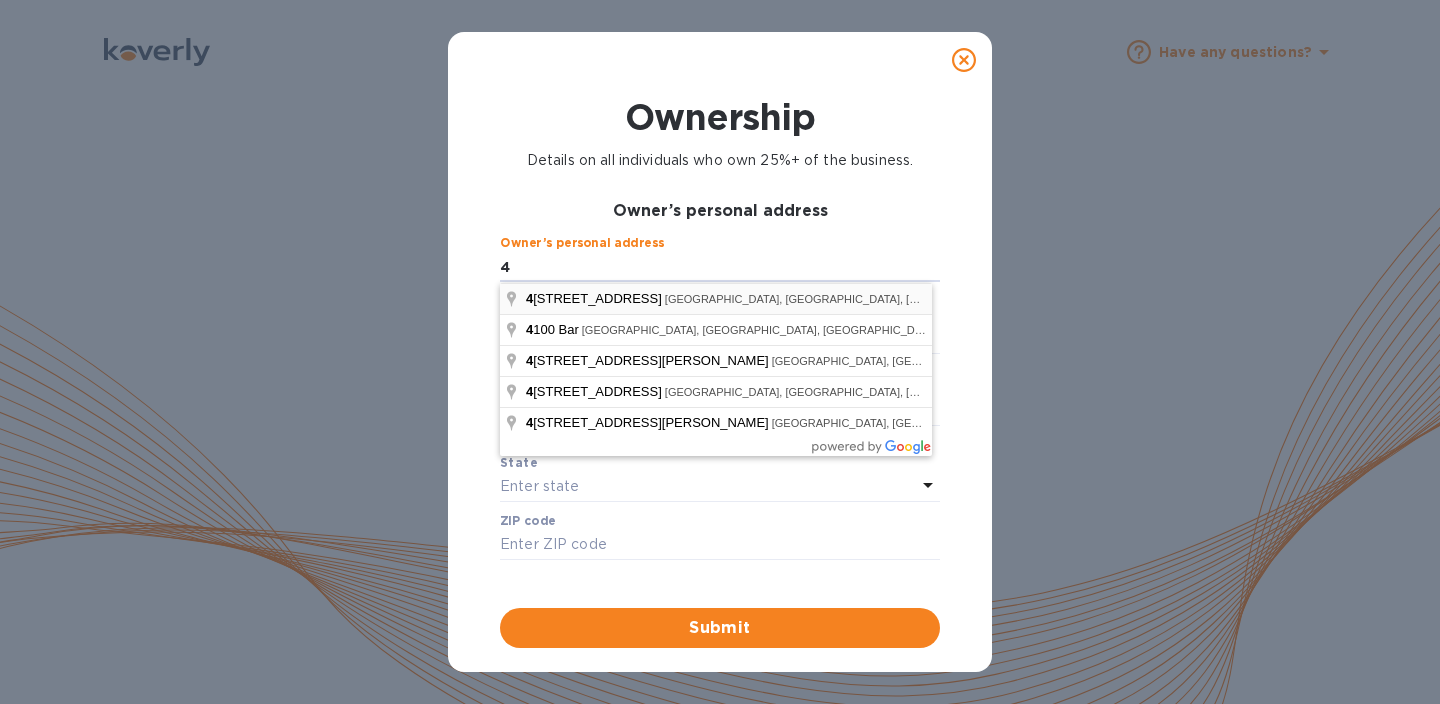 type on "[STREET_ADDRESS]" 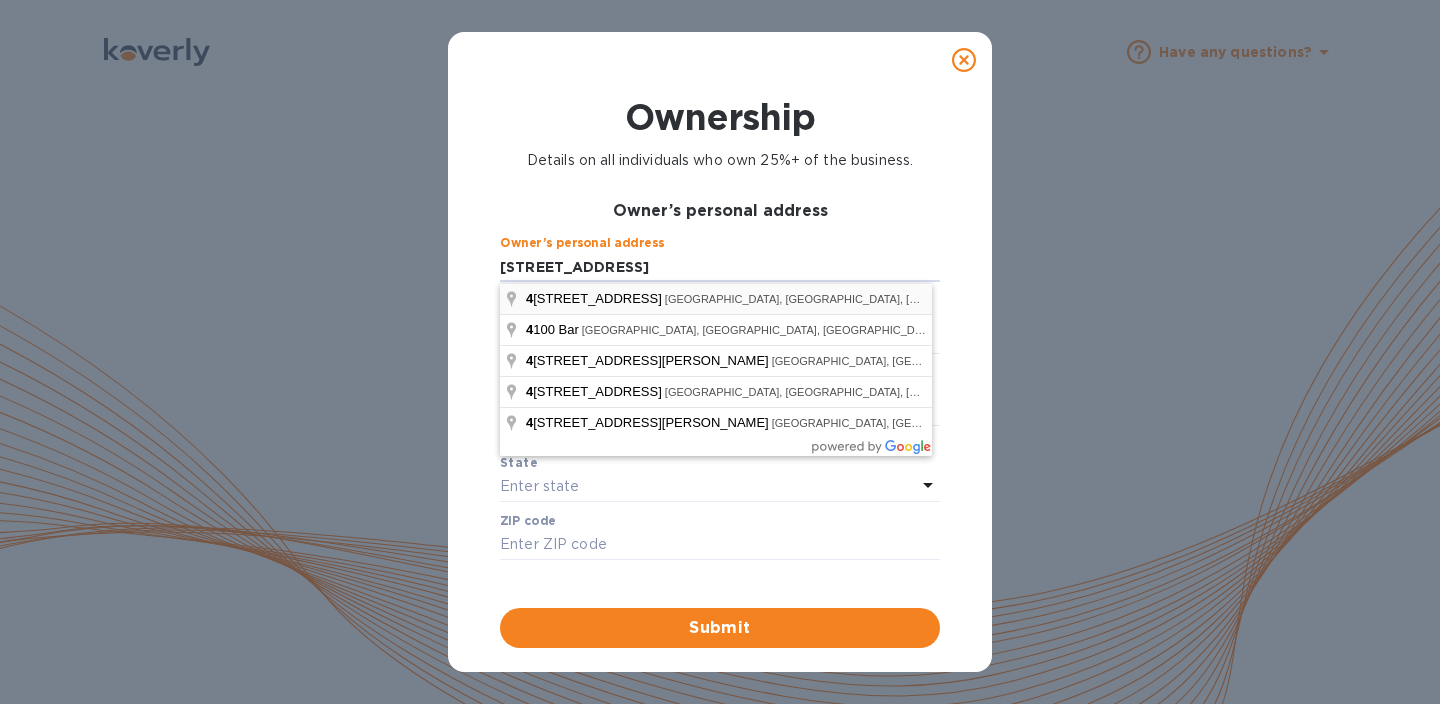 type on "[GEOGRAPHIC_DATA]" 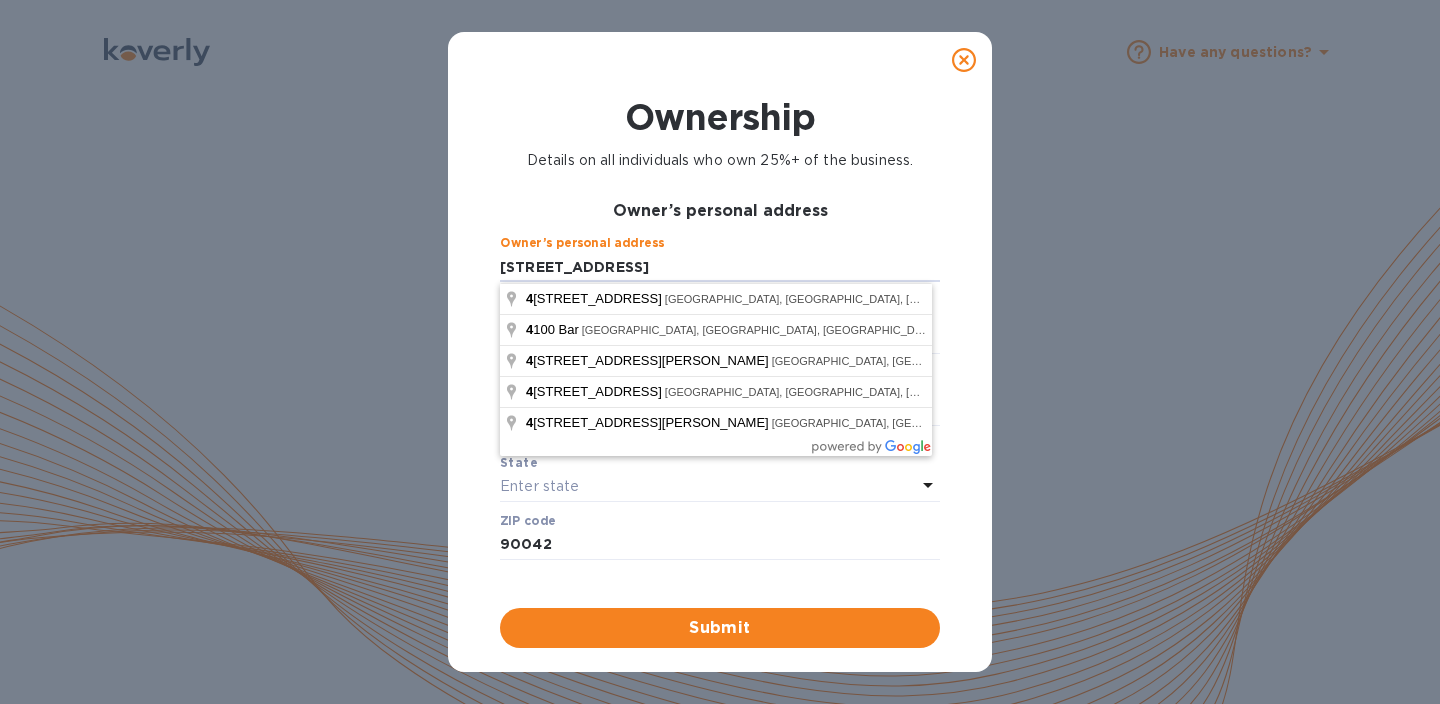click on "Ownership Details on all individuals who own 25%+ of the business. Owner’s full legal name First name [PERSON_NAME] ​ Last name [PERSON_NAME] ​ Personal email address [EMAIL_ADDRESS][DOMAIN_NAME] ​ Nationality and country Nationality [DEMOGRAPHIC_DATA] Current country residence [DEMOGRAPHIC_DATA] Owner’s personal address Owner’s personal address [STREET_ADDRESS] ​ City [GEOGRAPHIC_DATA] ​ State Enter state ZIP code 90042 ​ Let’s make sure you’re you Personal phone ***36 We use this for account verification Date of birth ​ Social security number This doesn't impact your credit score Submit" at bounding box center (720, 372) 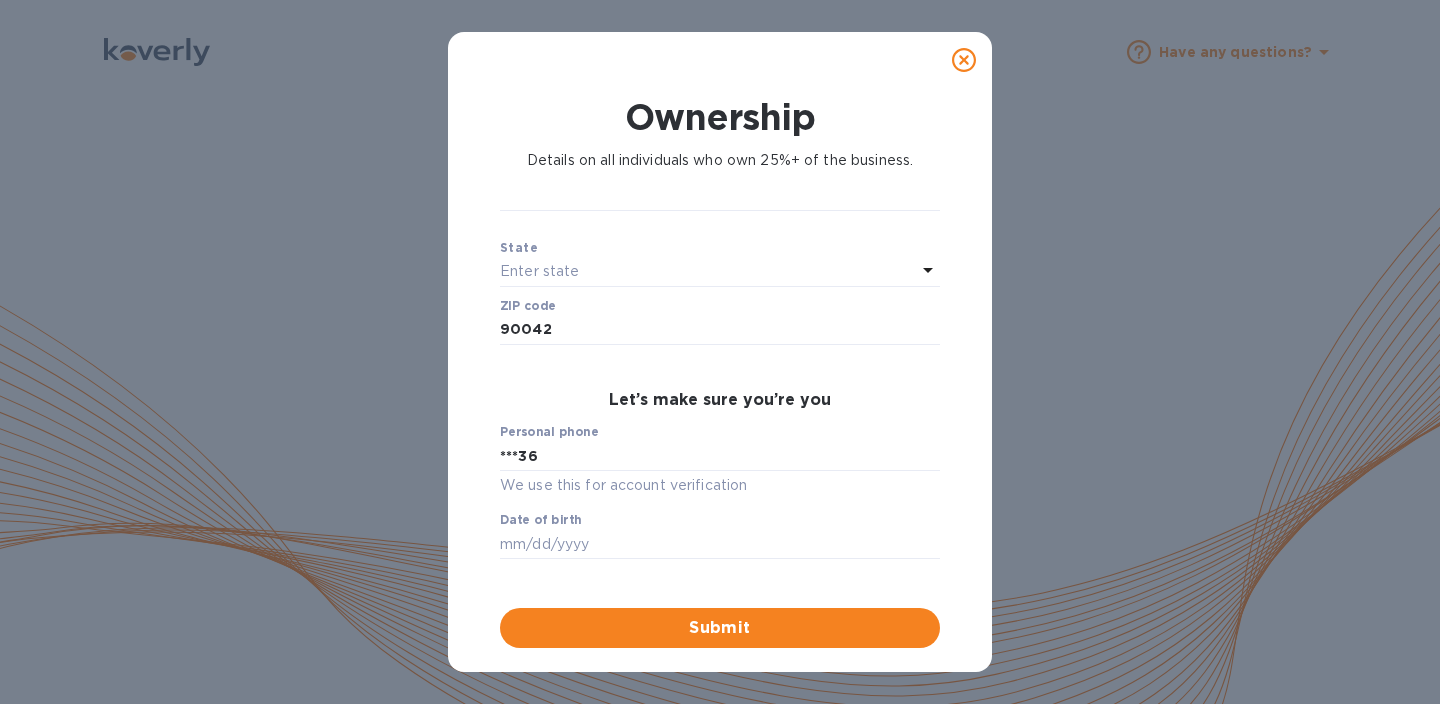 scroll, scrollTop: 656, scrollLeft: 0, axis: vertical 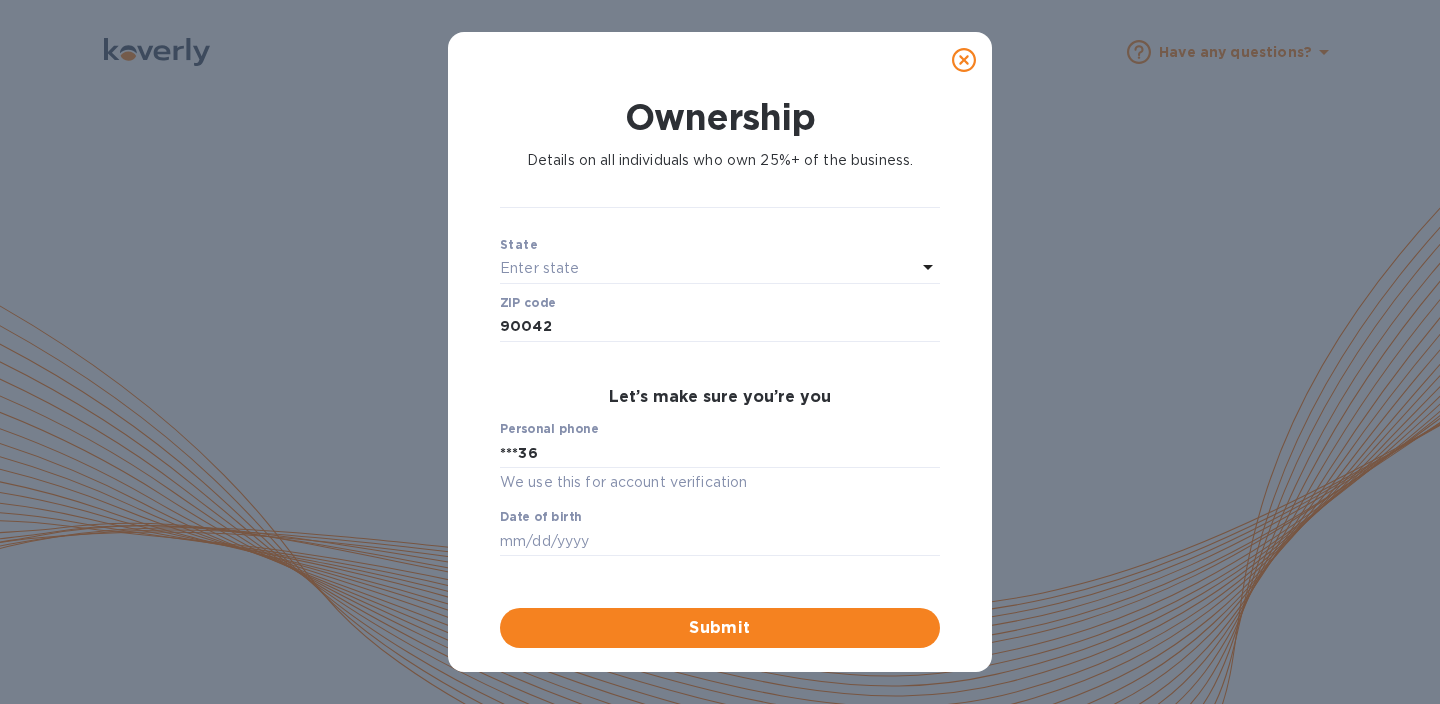 click on "Enter state" at bounding box center (708, 269) 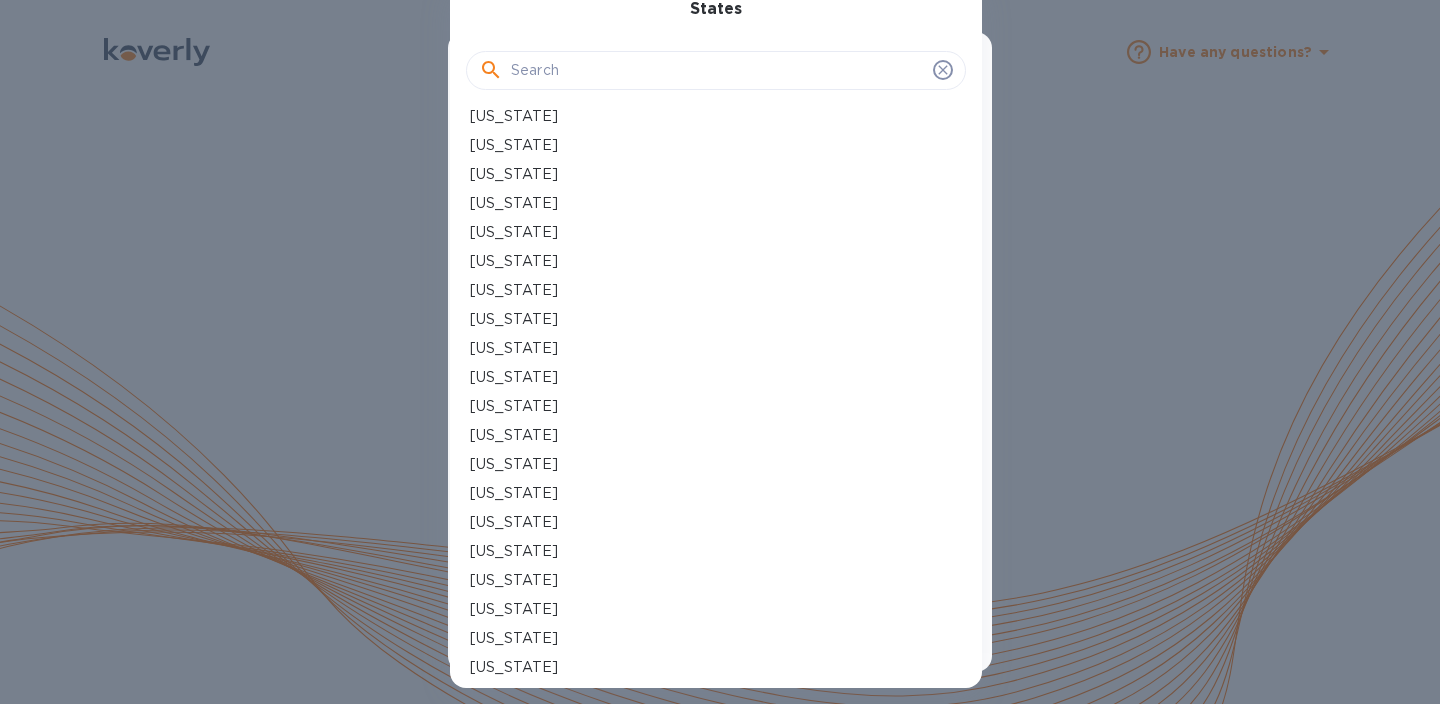 click on "[US_STATE]" at bounding box center [514, 261] 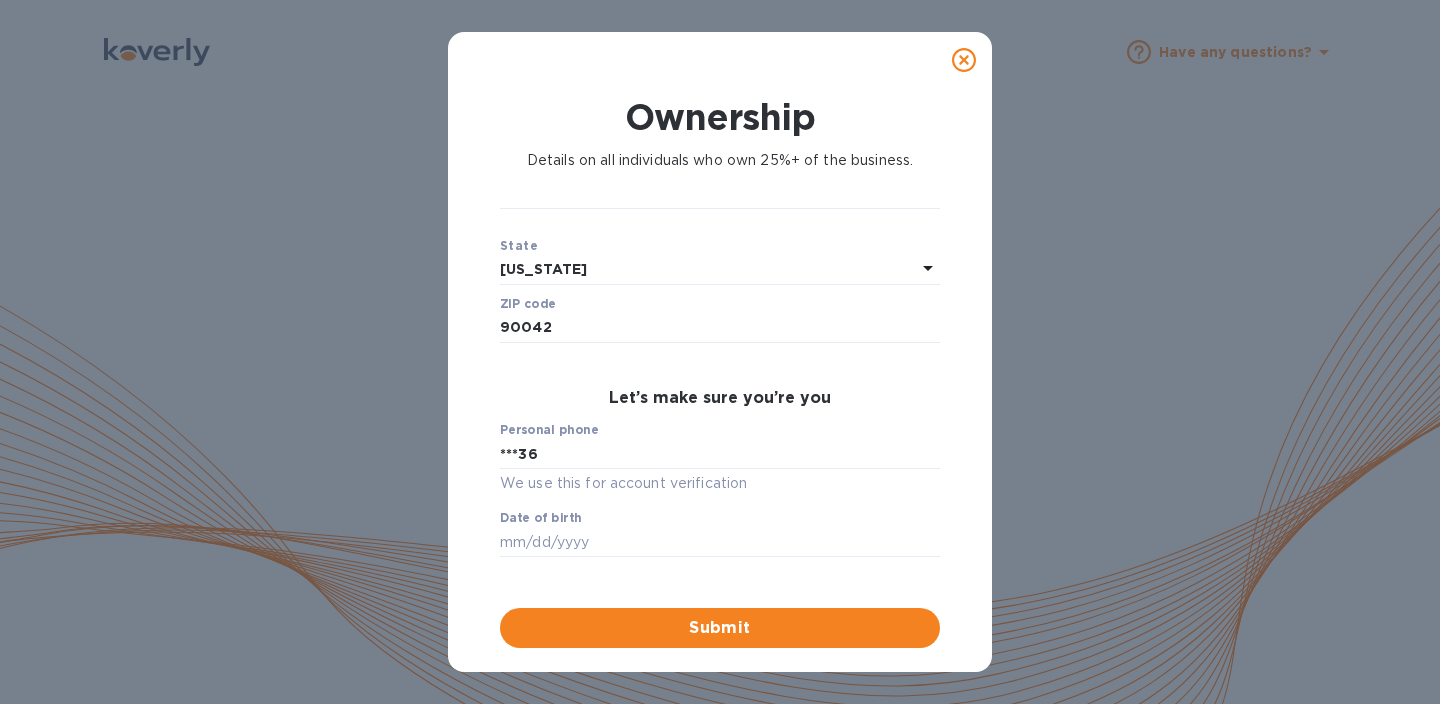 scroll, scrollTop: 739, scrollLeft: 0, axis: vertical 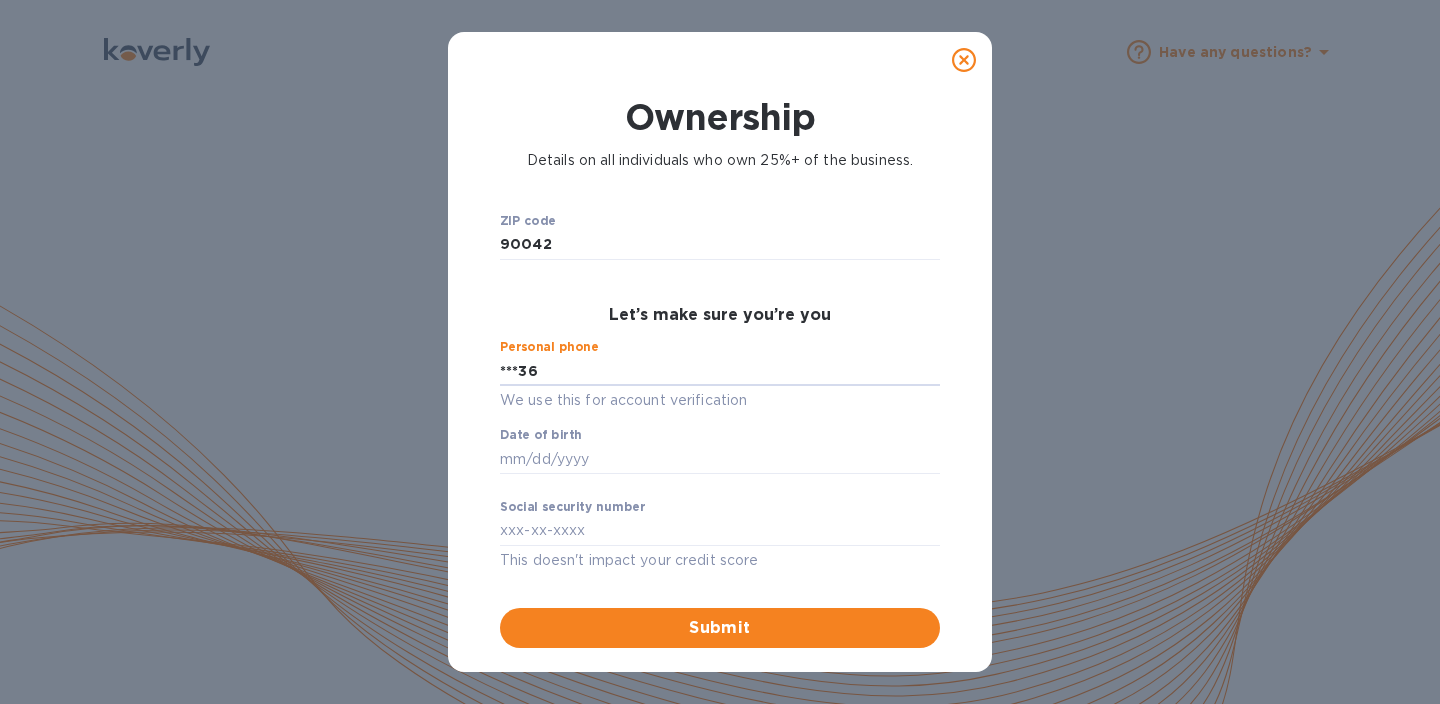 drag, startPoint x: 569, startPoint y: 378, endPoint x: 444, endPoint y: 366, distance: 125.57468 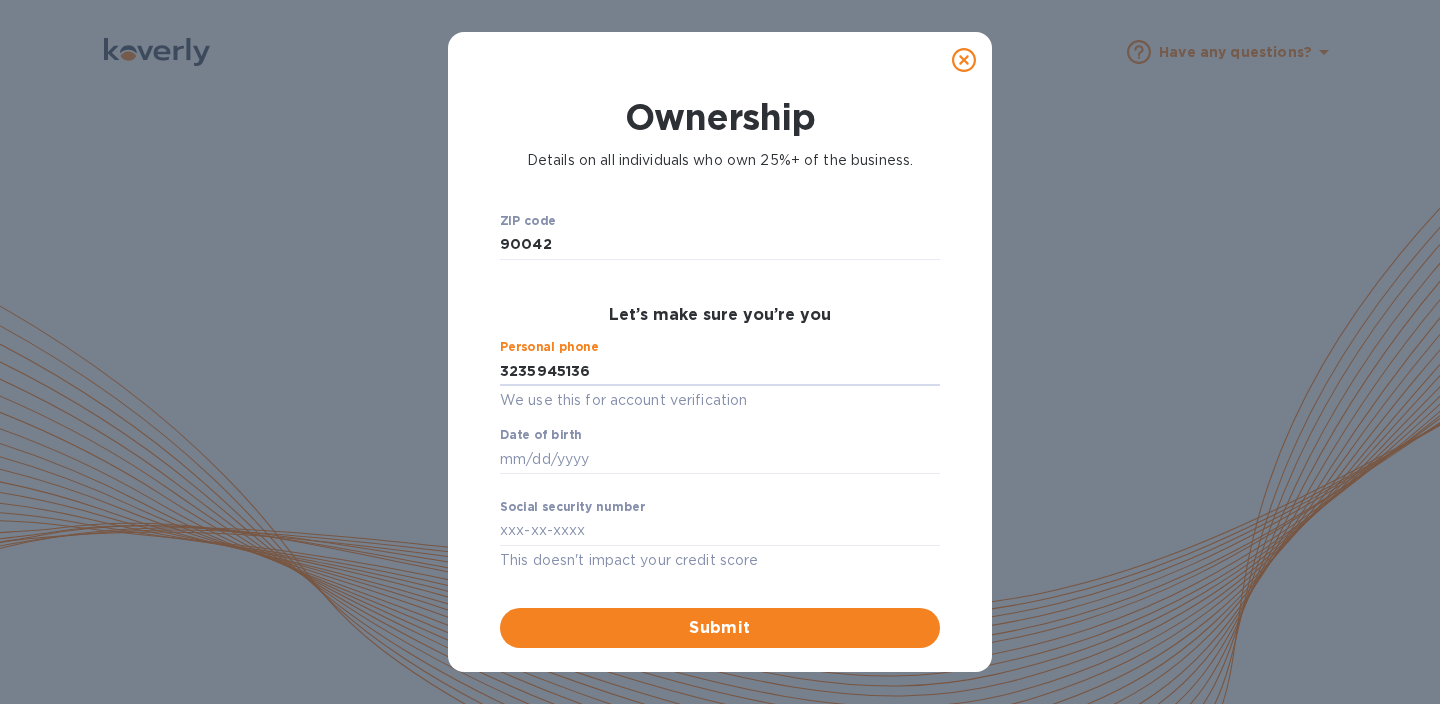 type on "***36" 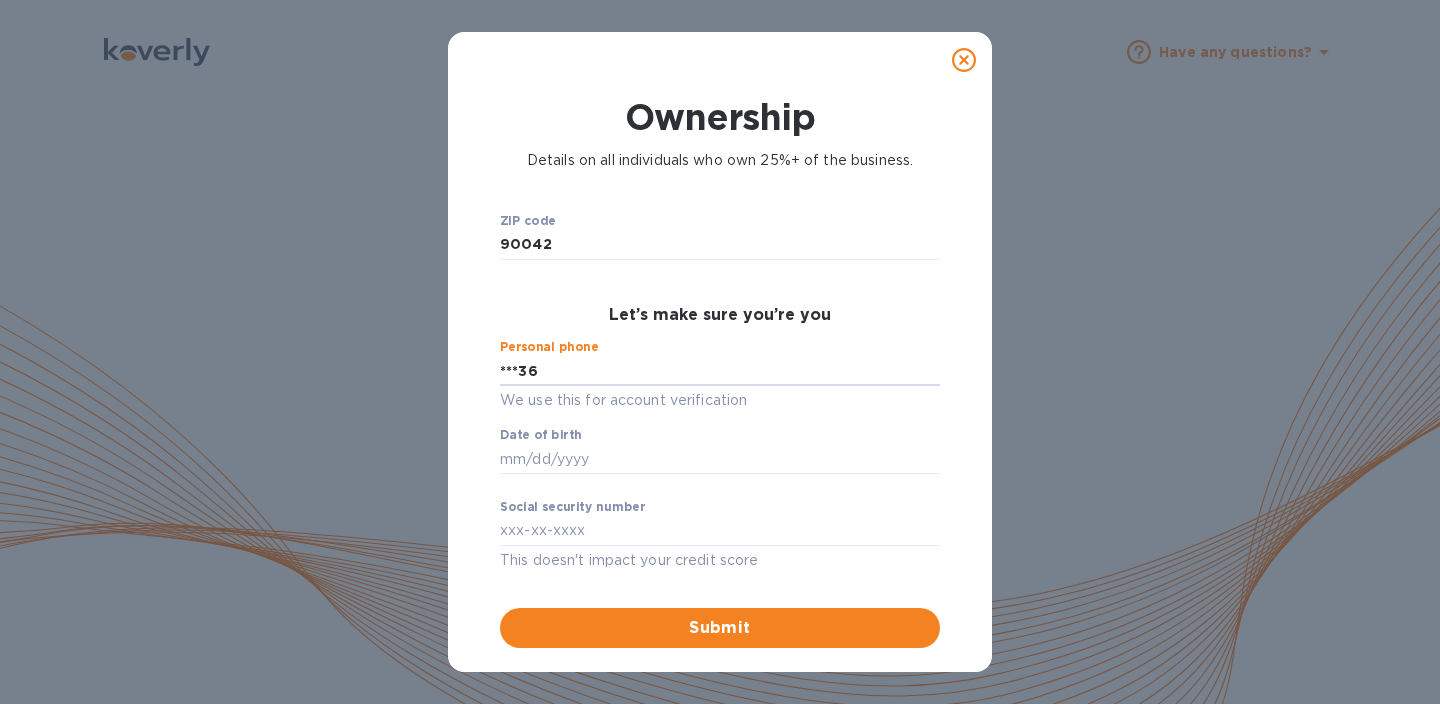 click on "Personal phone ***36 We use this for account verification" at bounding box center [720, 376] 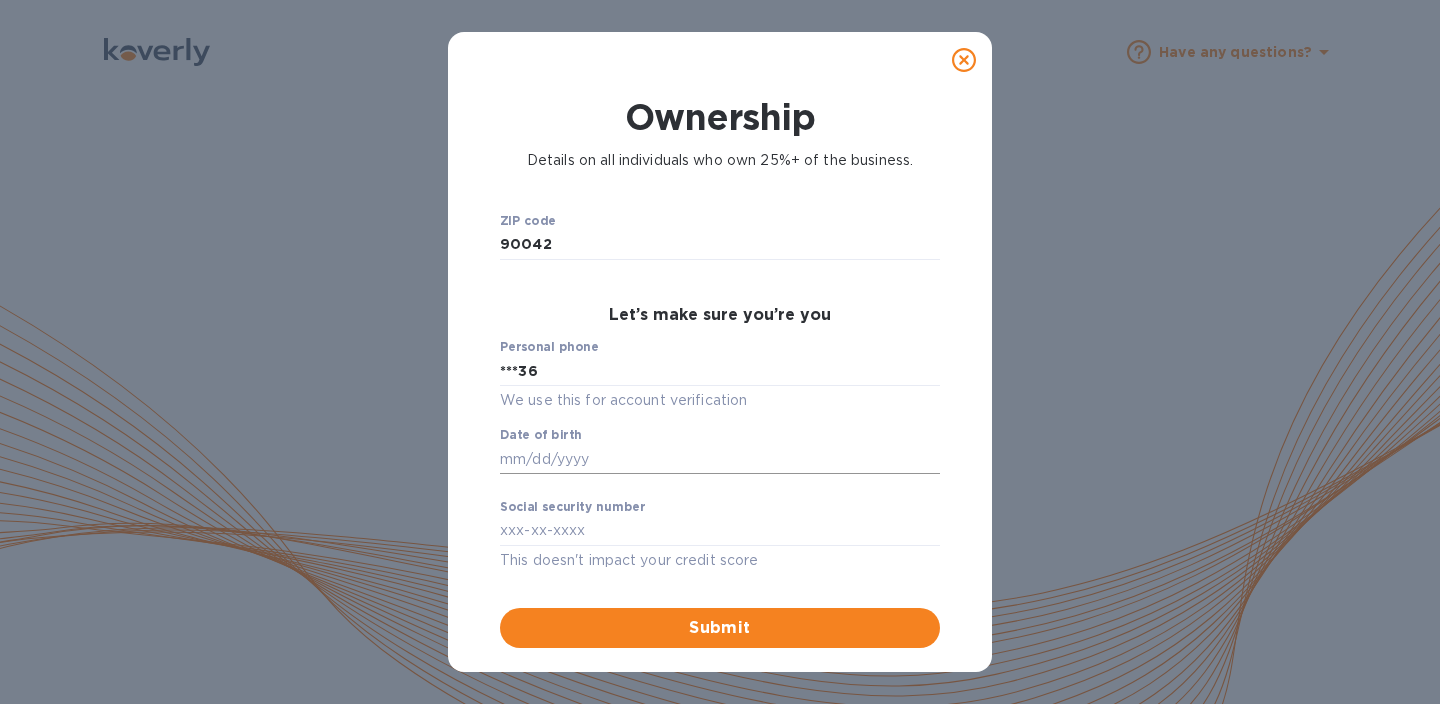 click at bounding box center [720, 459] 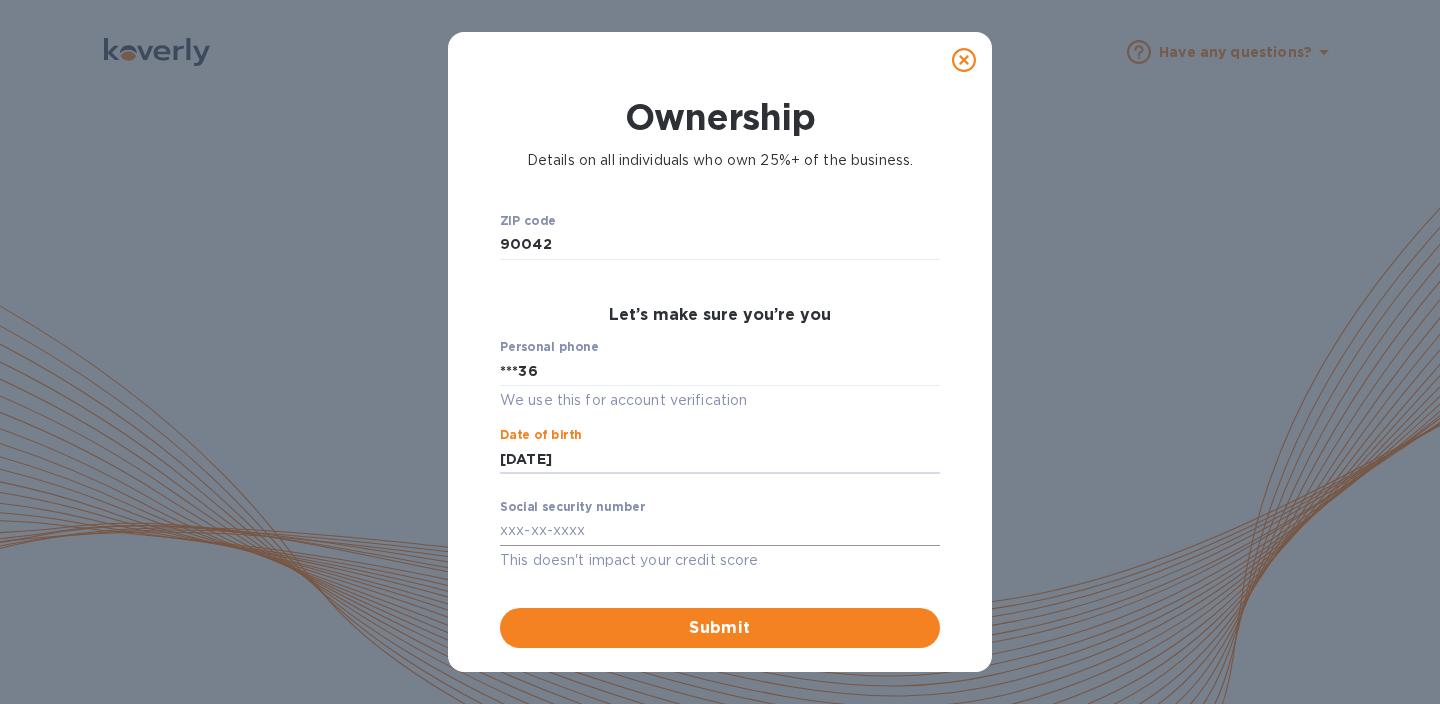 type on "***66" 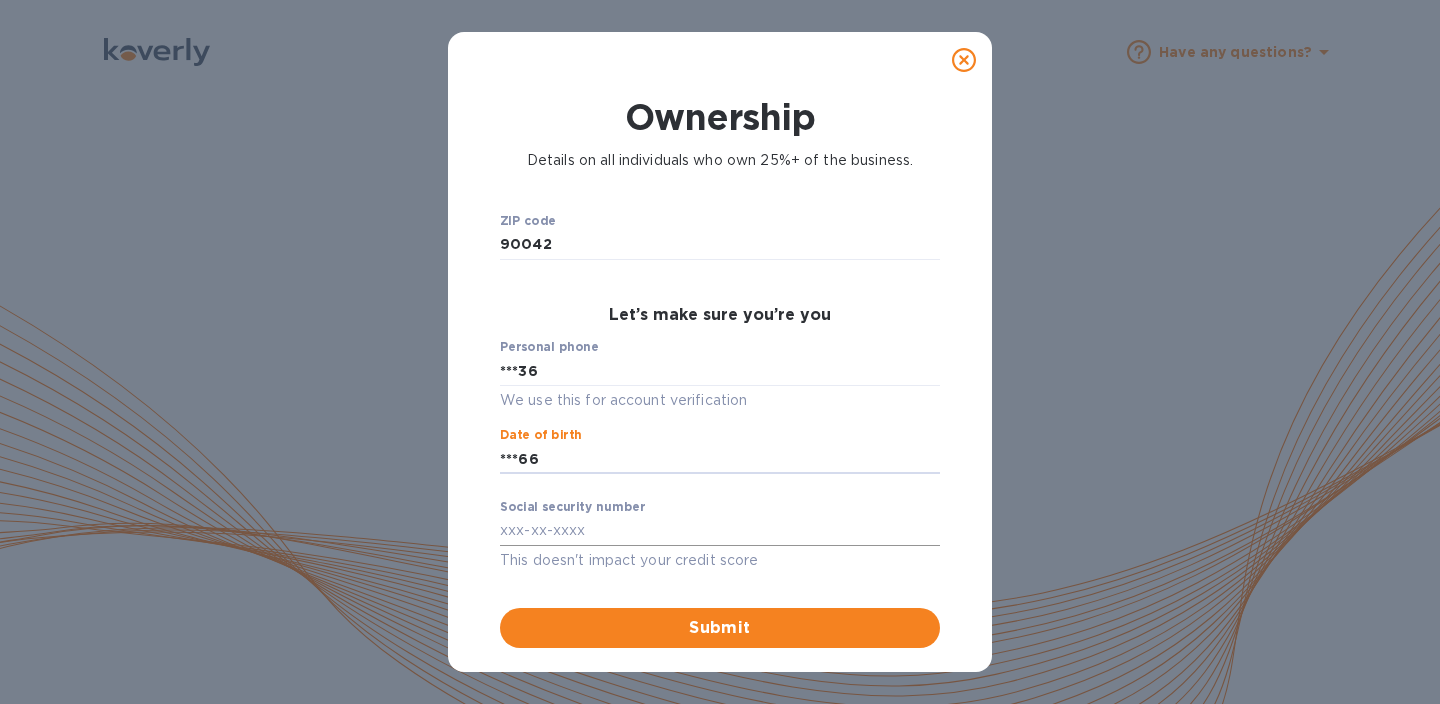 click at bounding box center (720, 531) 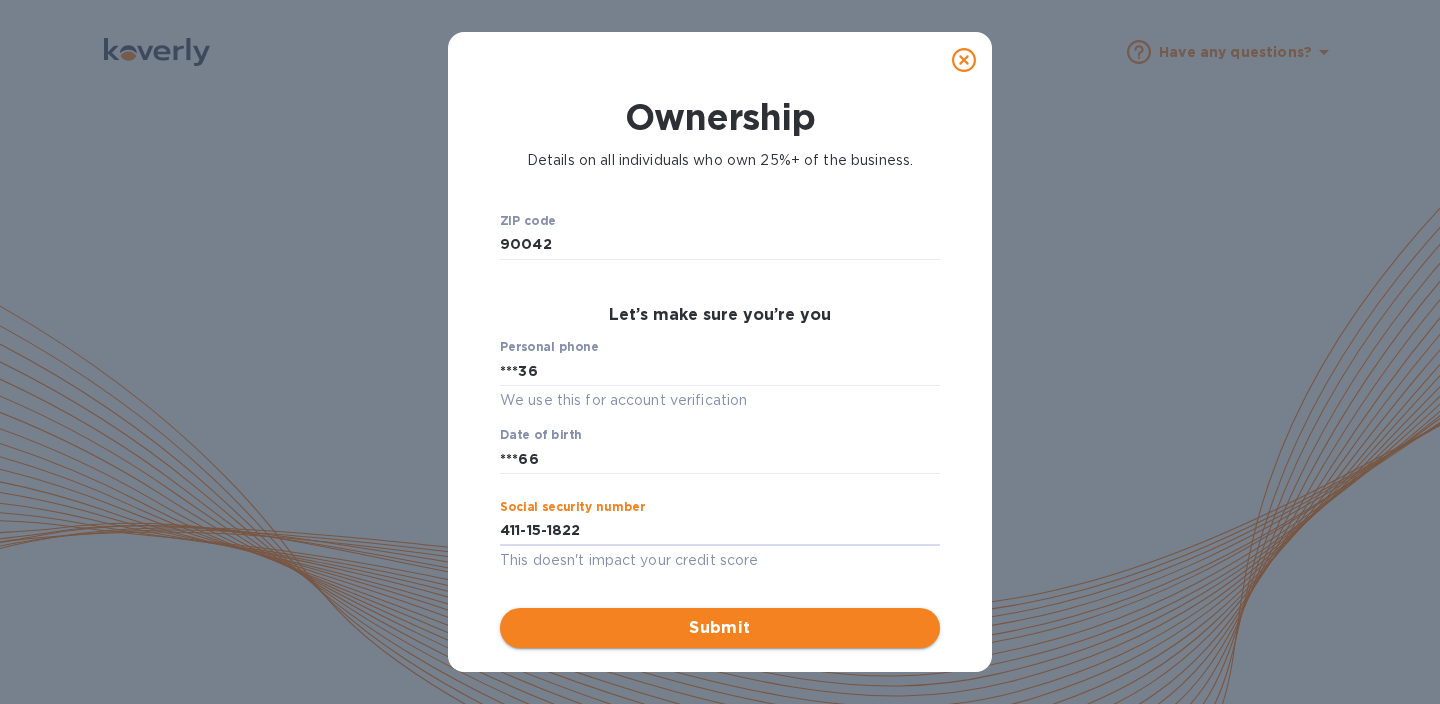 type on "***22" 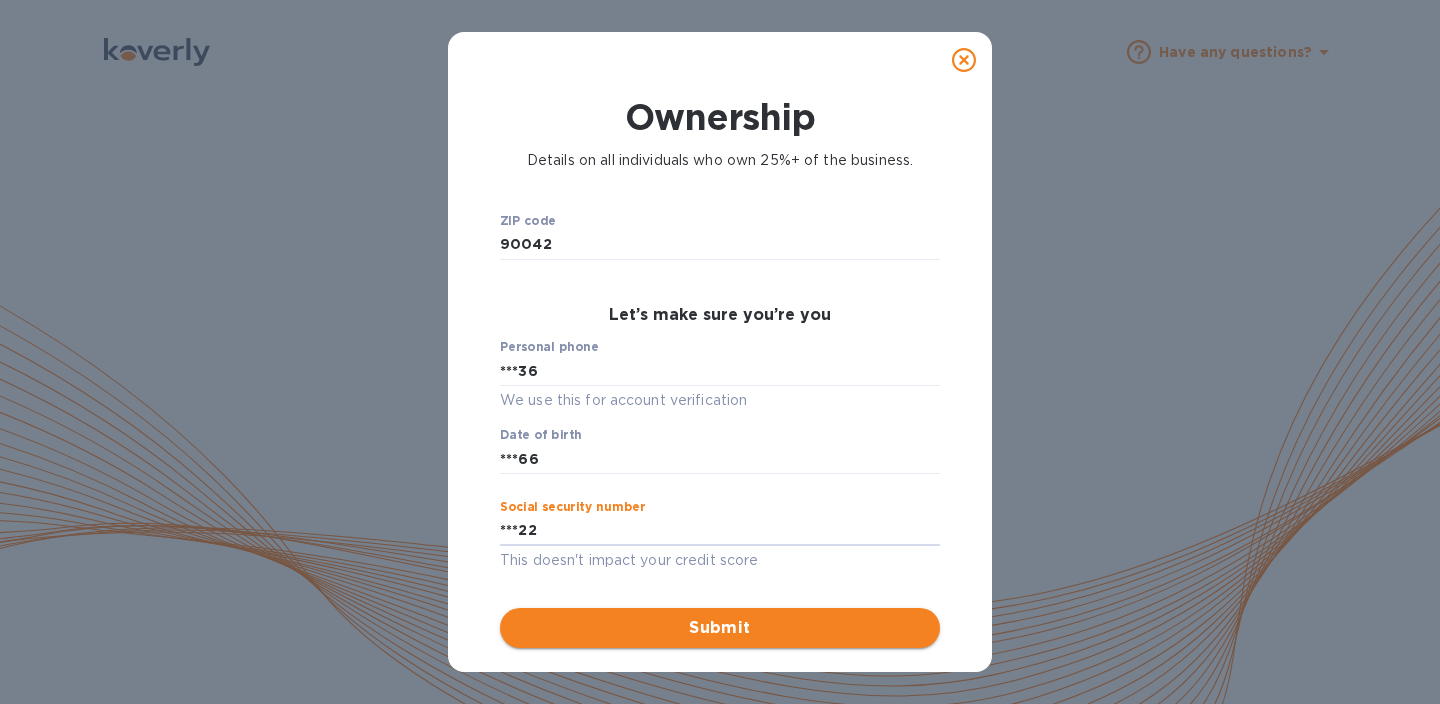 click on "Submit" at bounding box center [720, 628] 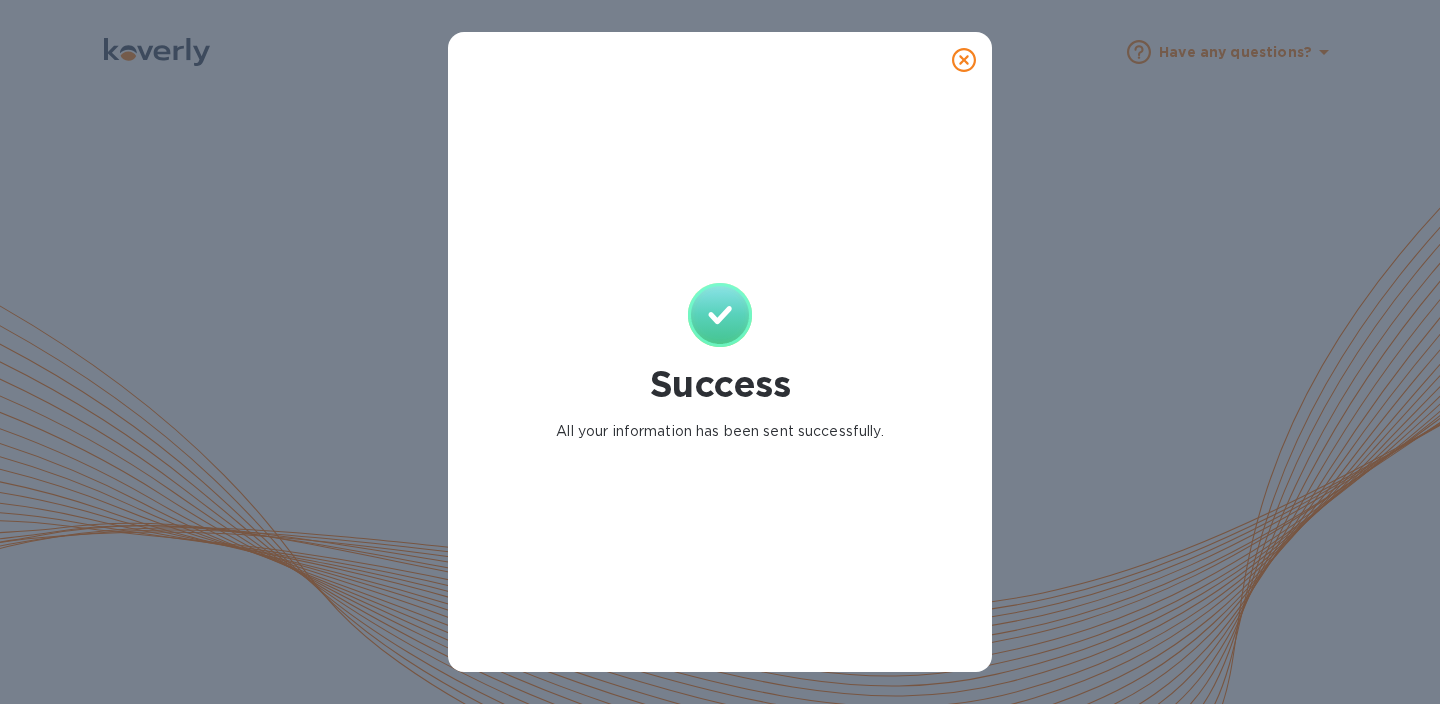 click 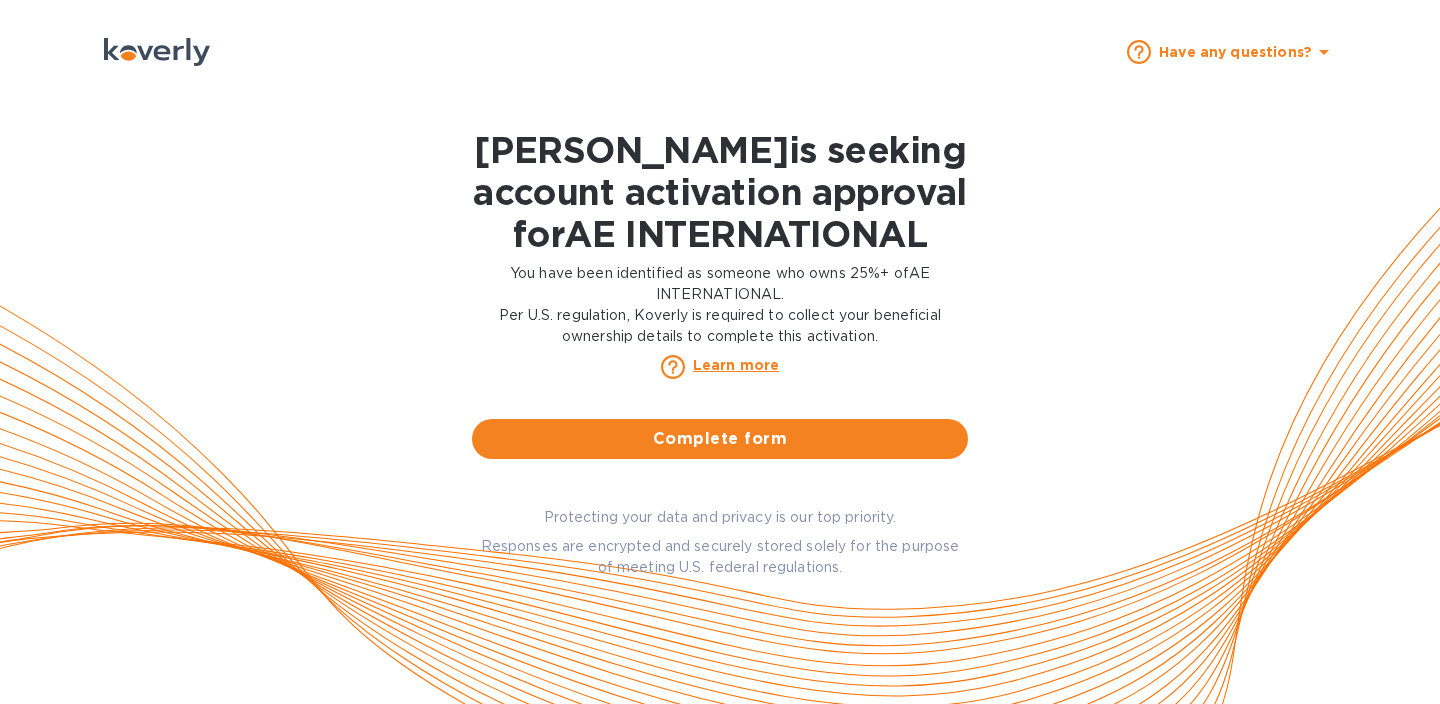 scroll, scrollTop: 0, scrollLeft: 0, axis: both 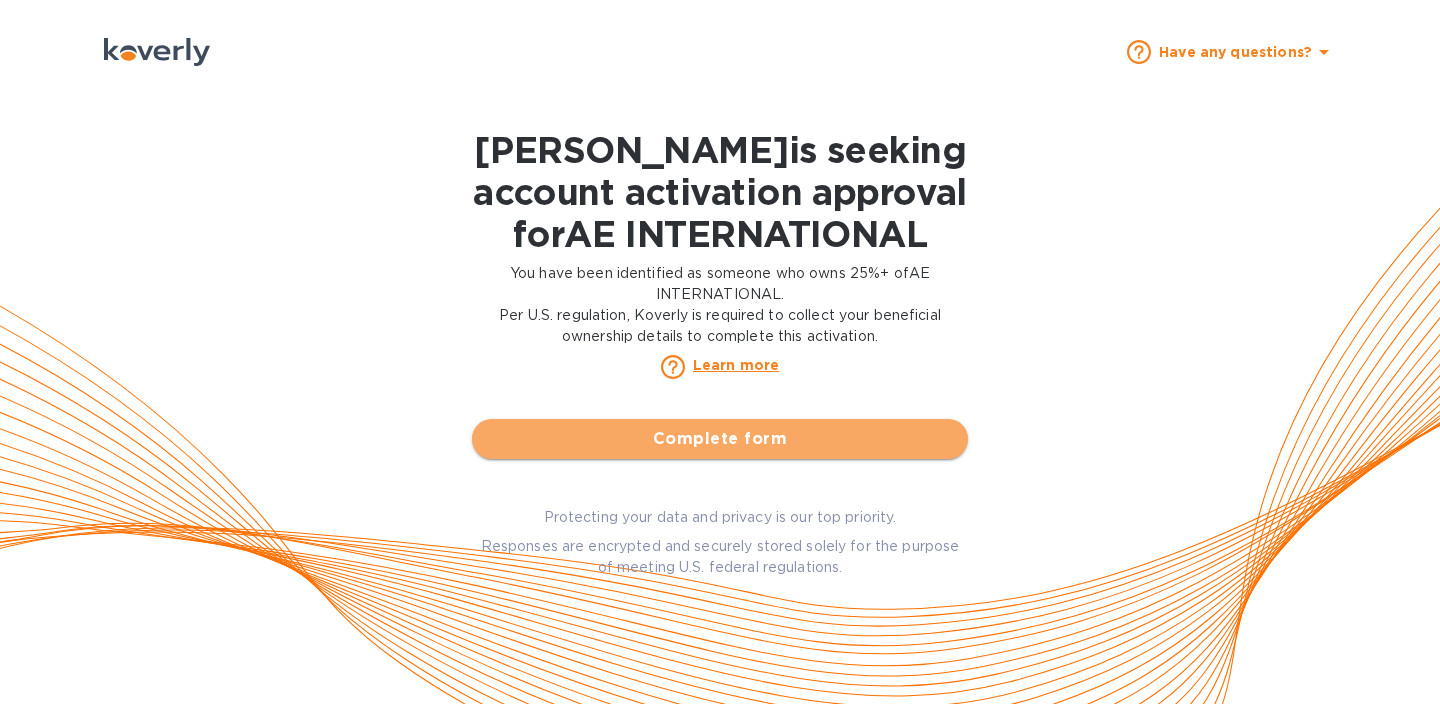 click on "Complete form" at bounding box center [720, 439] 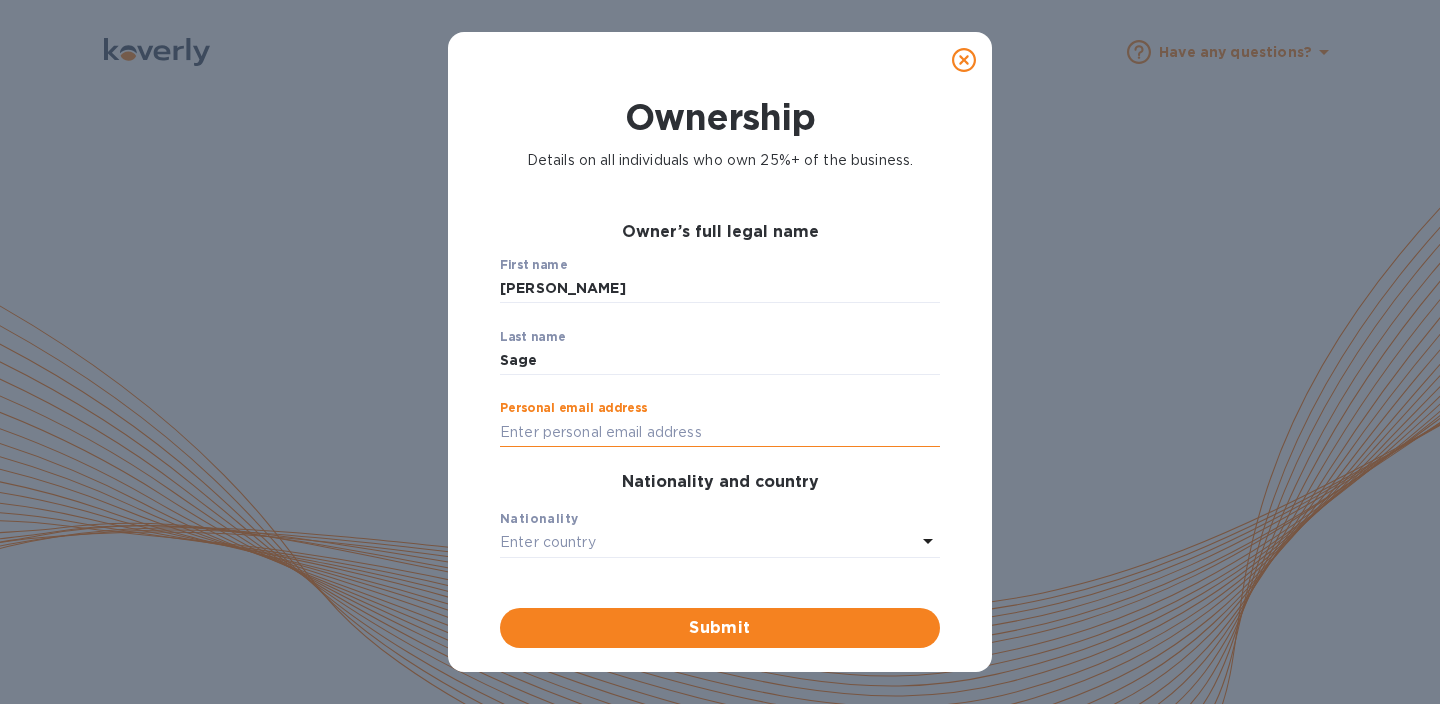 click at bounding box center [720, 432] 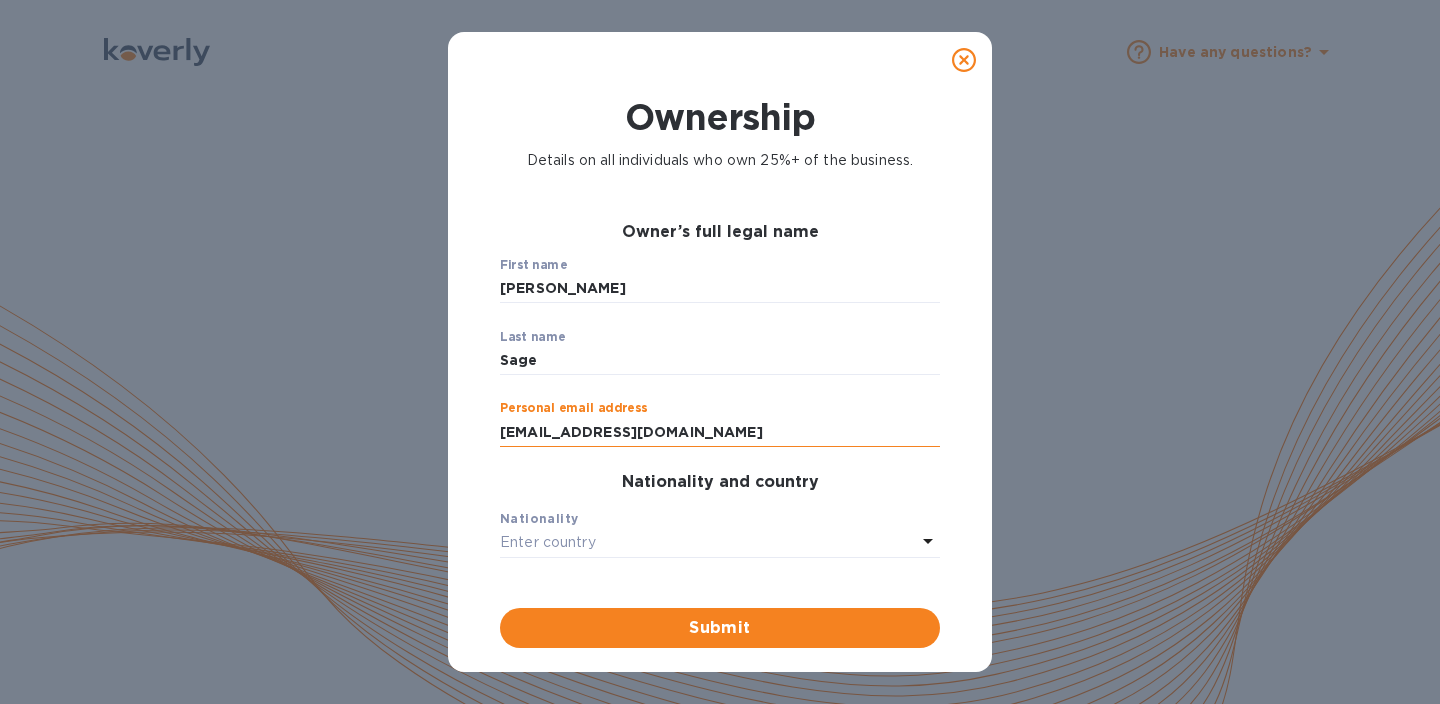 type on "[EMAIL_ADDRESS][DOMAIN_NAME]" 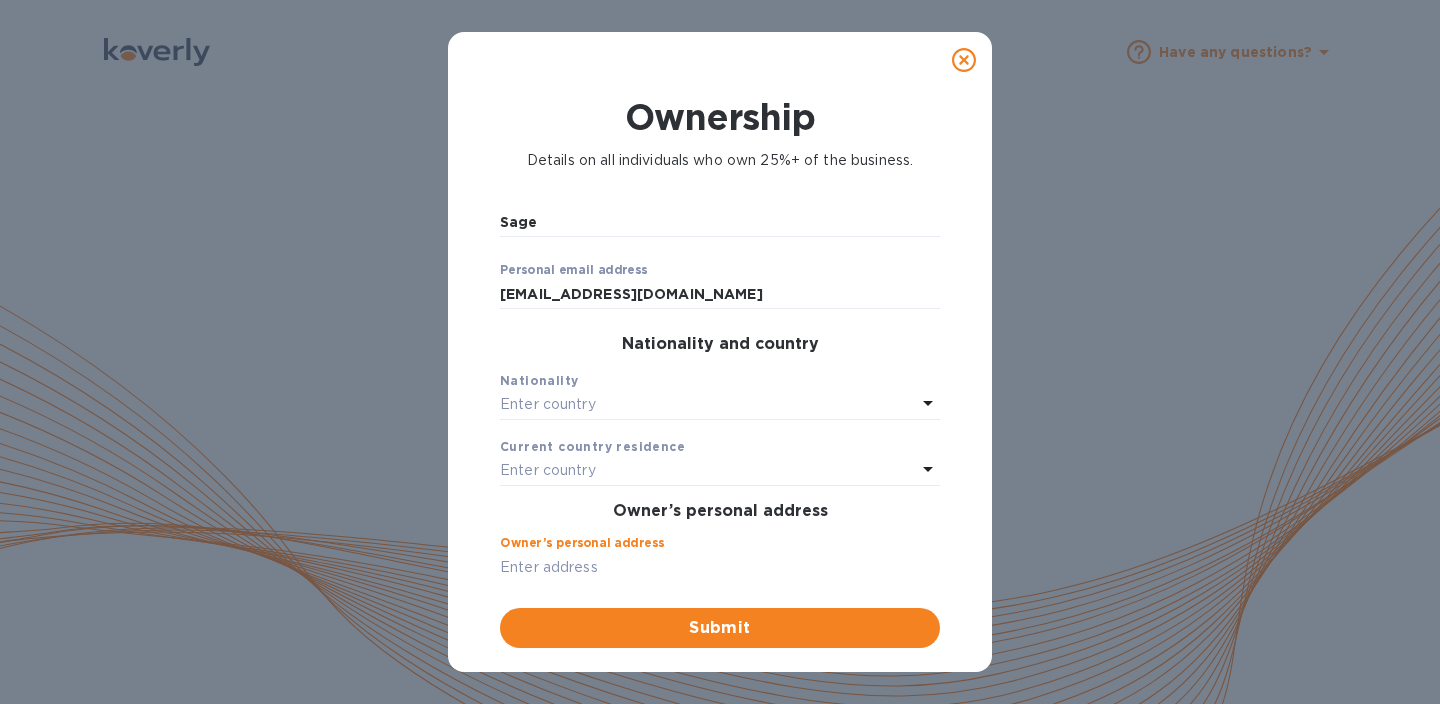 scroll, scrollTop: 128, scrollLeft: 0, axis: vertical 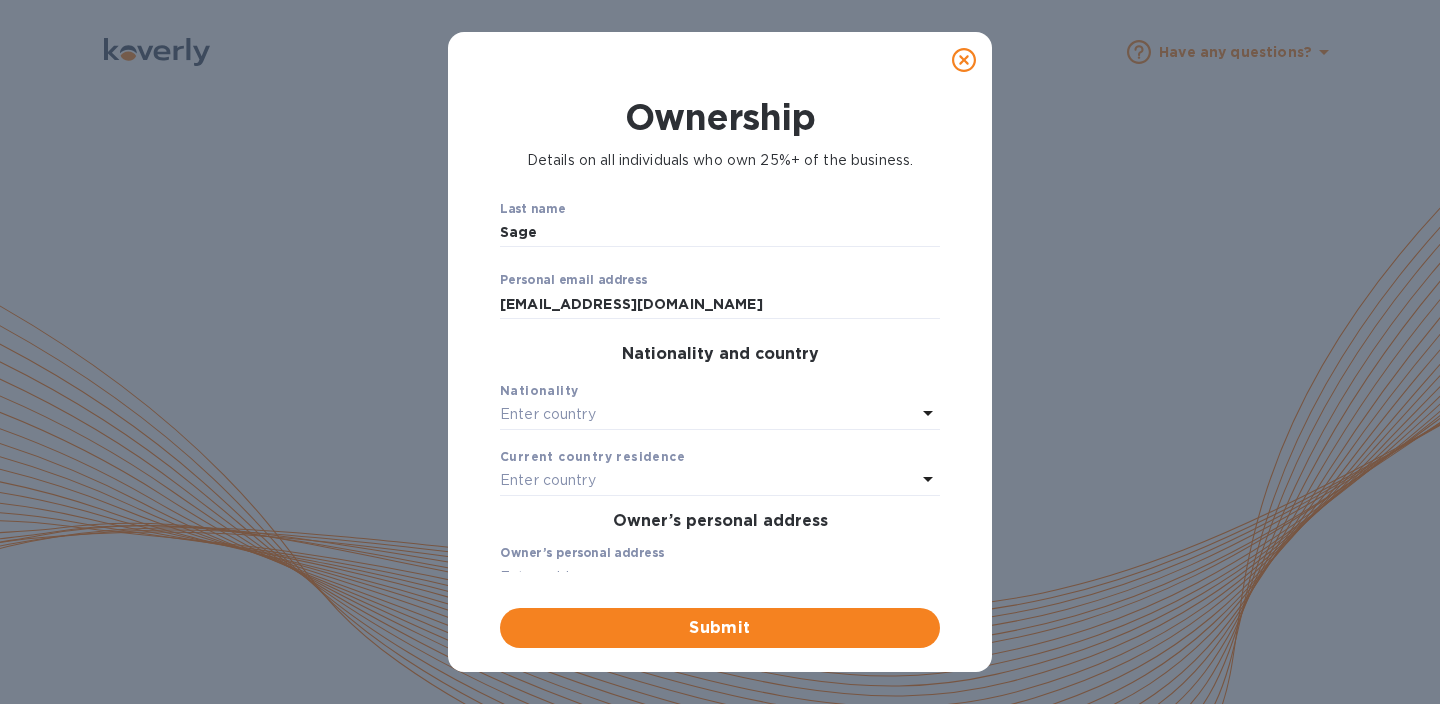 click 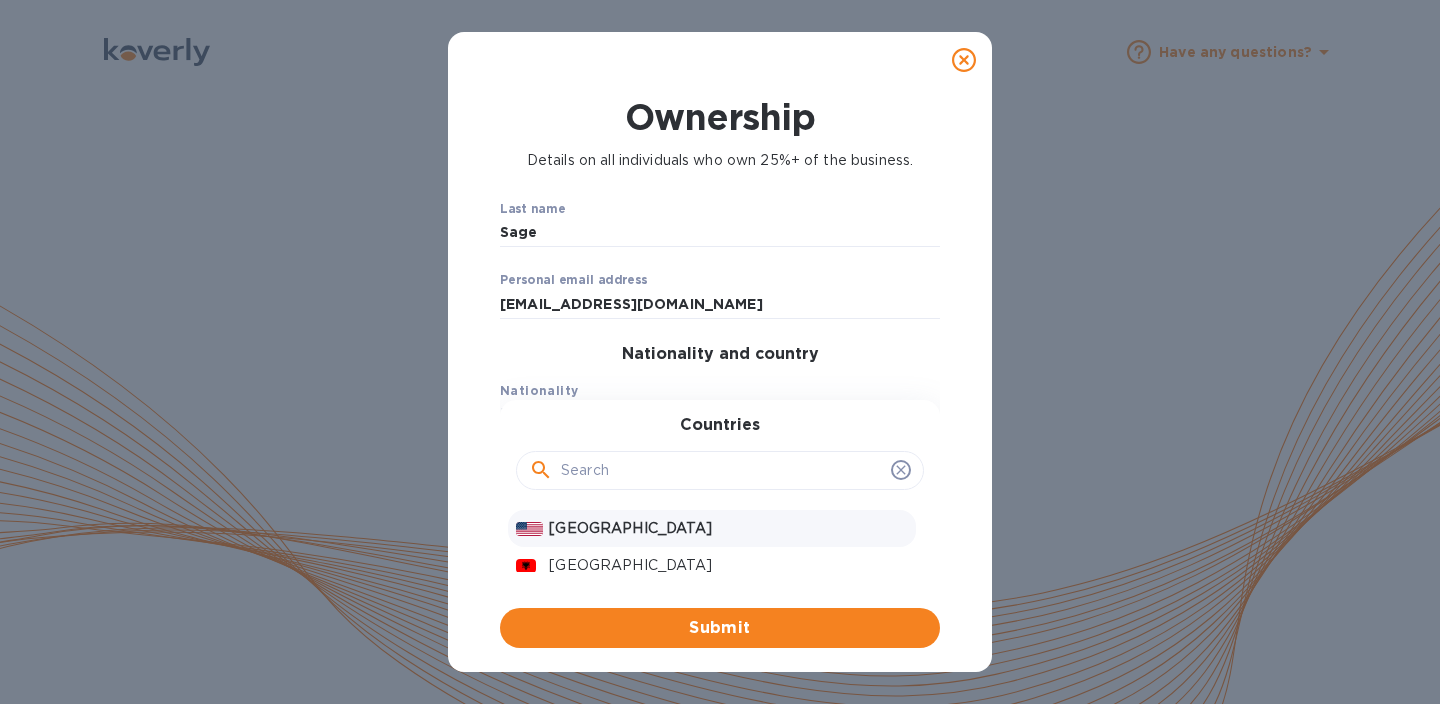 click on "[GEOGRAPHIC_DATA]" at bounding box center [728, 528] 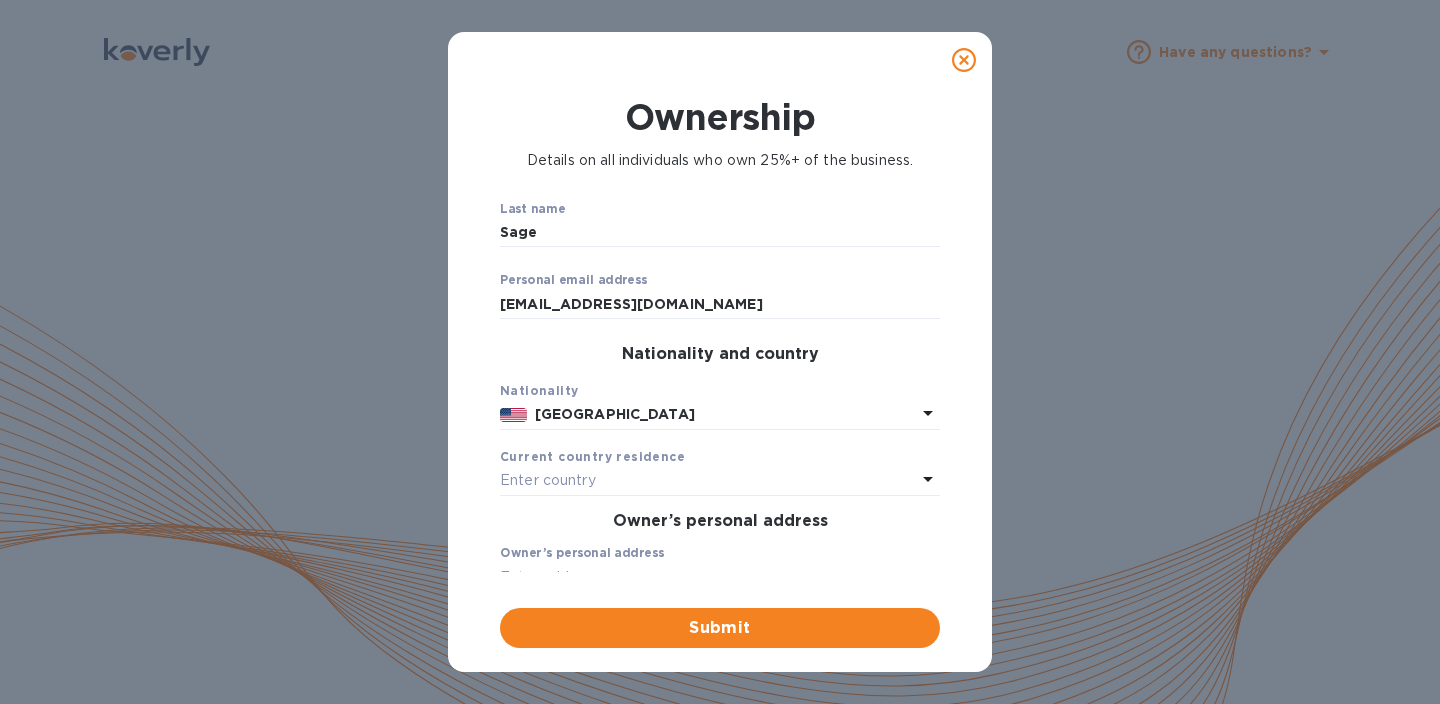 click 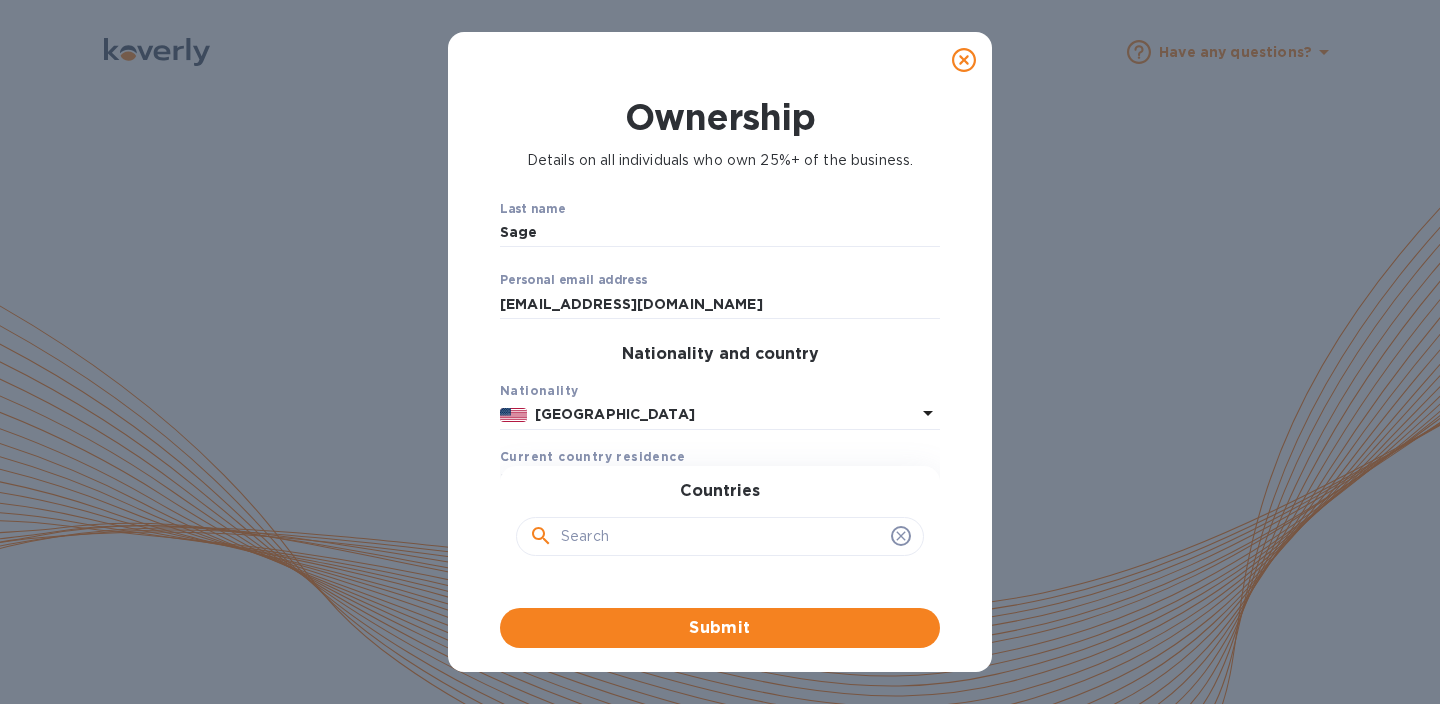 scroll, scrollTop: 167, scrollLeft: 0, axis: vertical 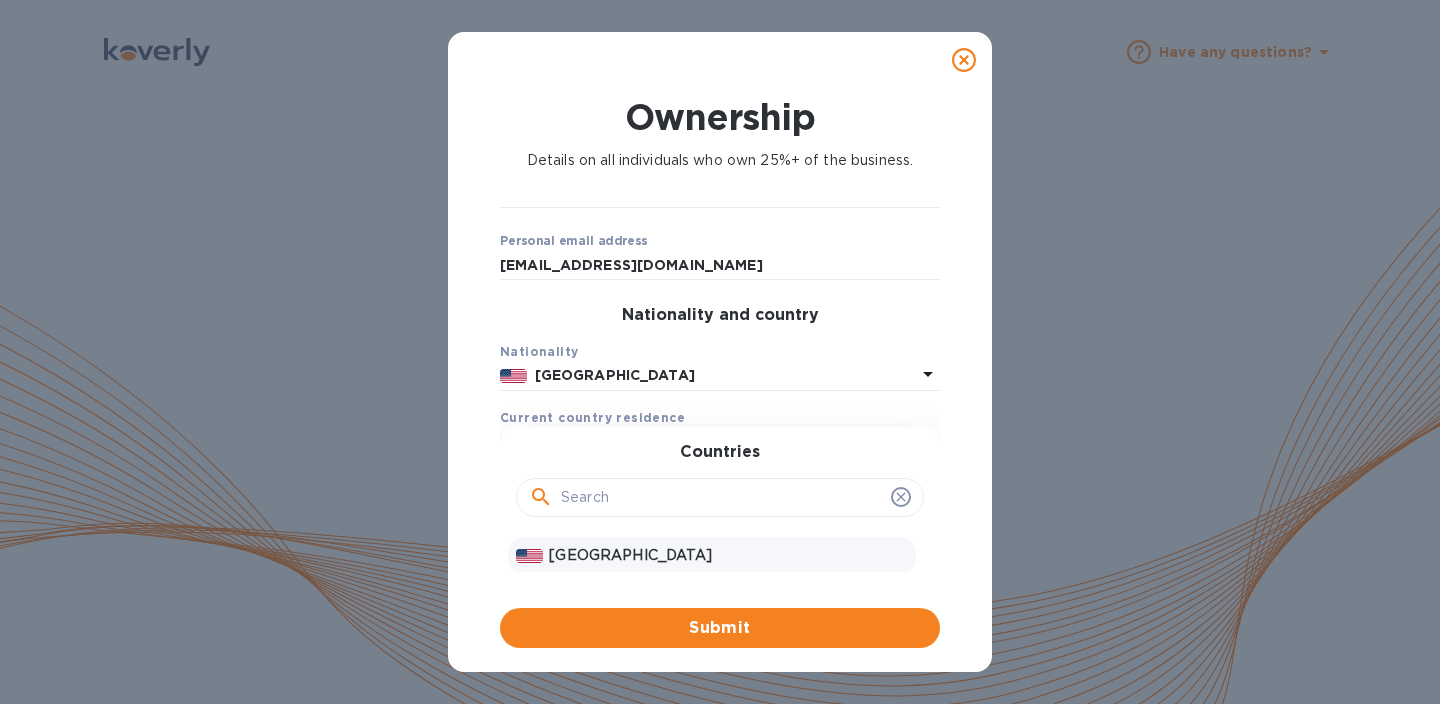 click on "[GEOGRAPHIC_DATA]" at bounding box center (728, 555) 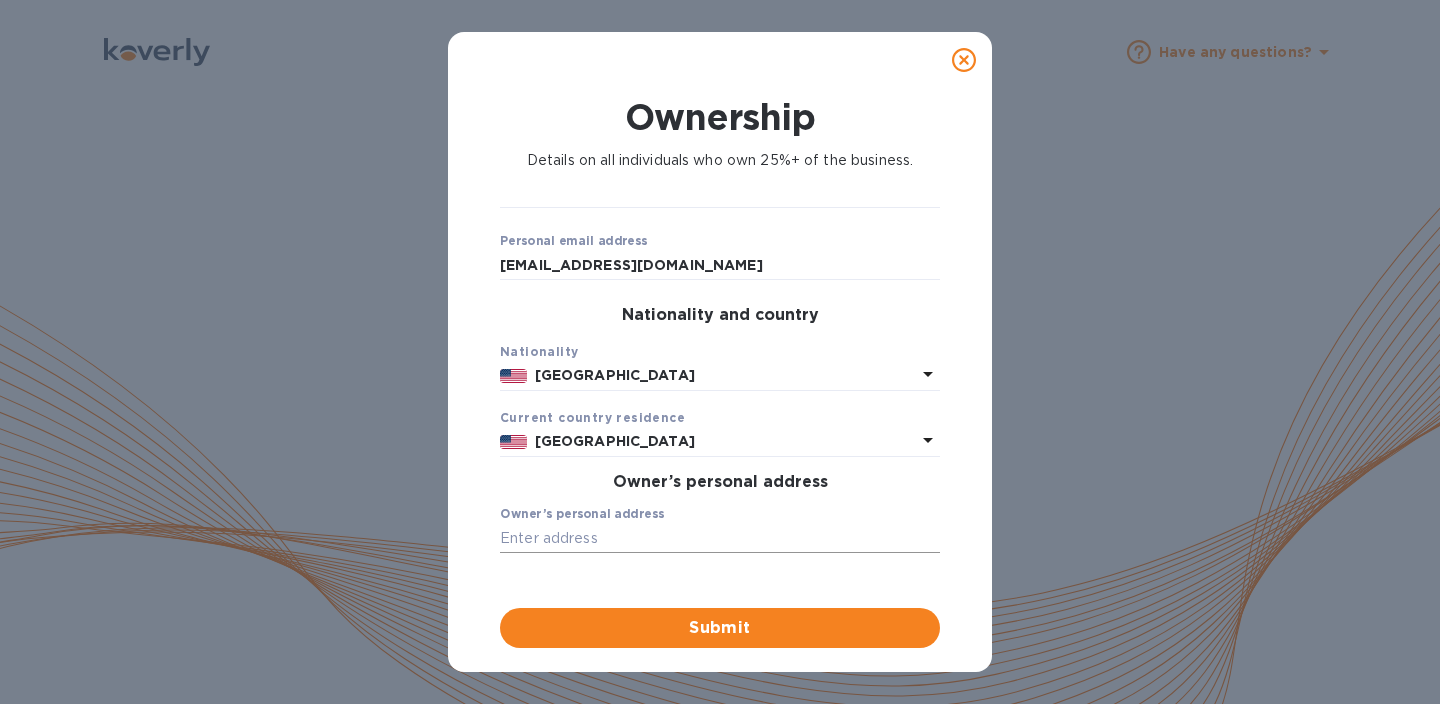 click at bounding box center [720, 538] 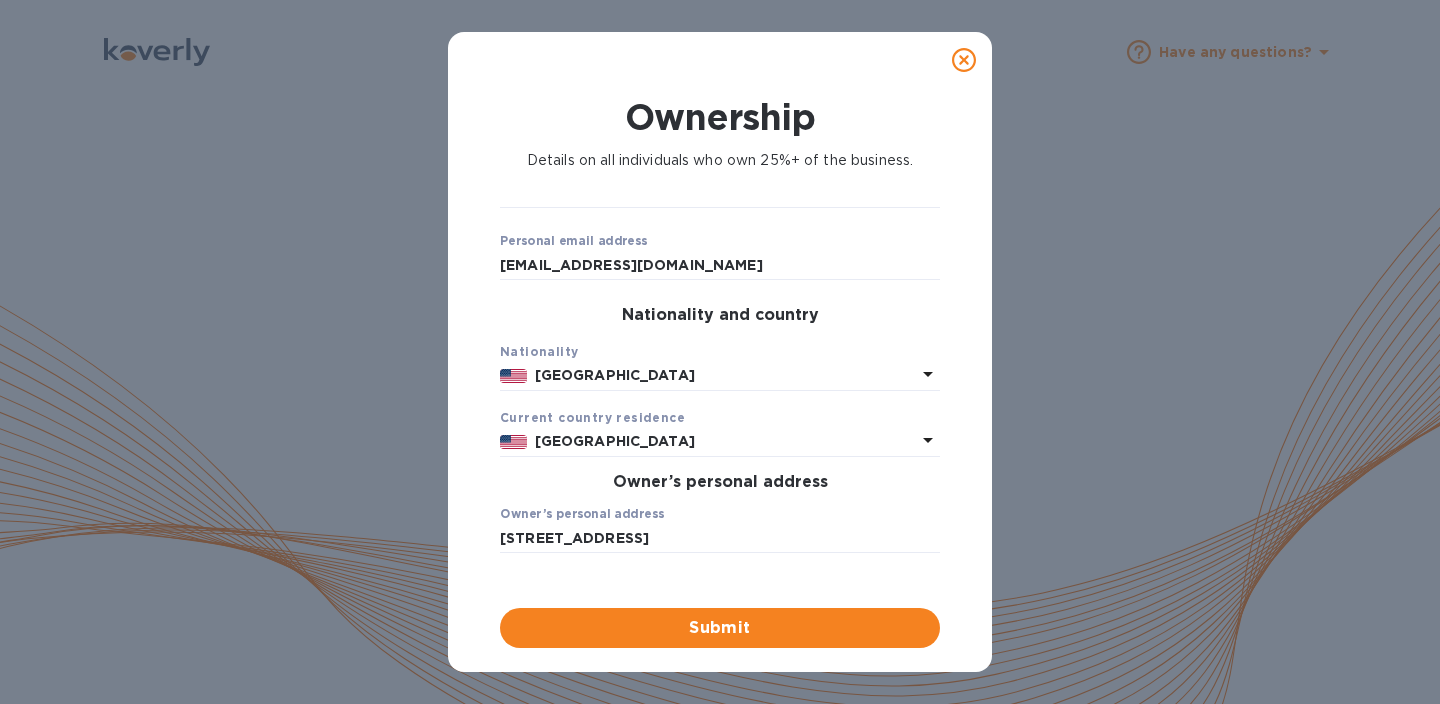 type on "470 North Avenue 51" 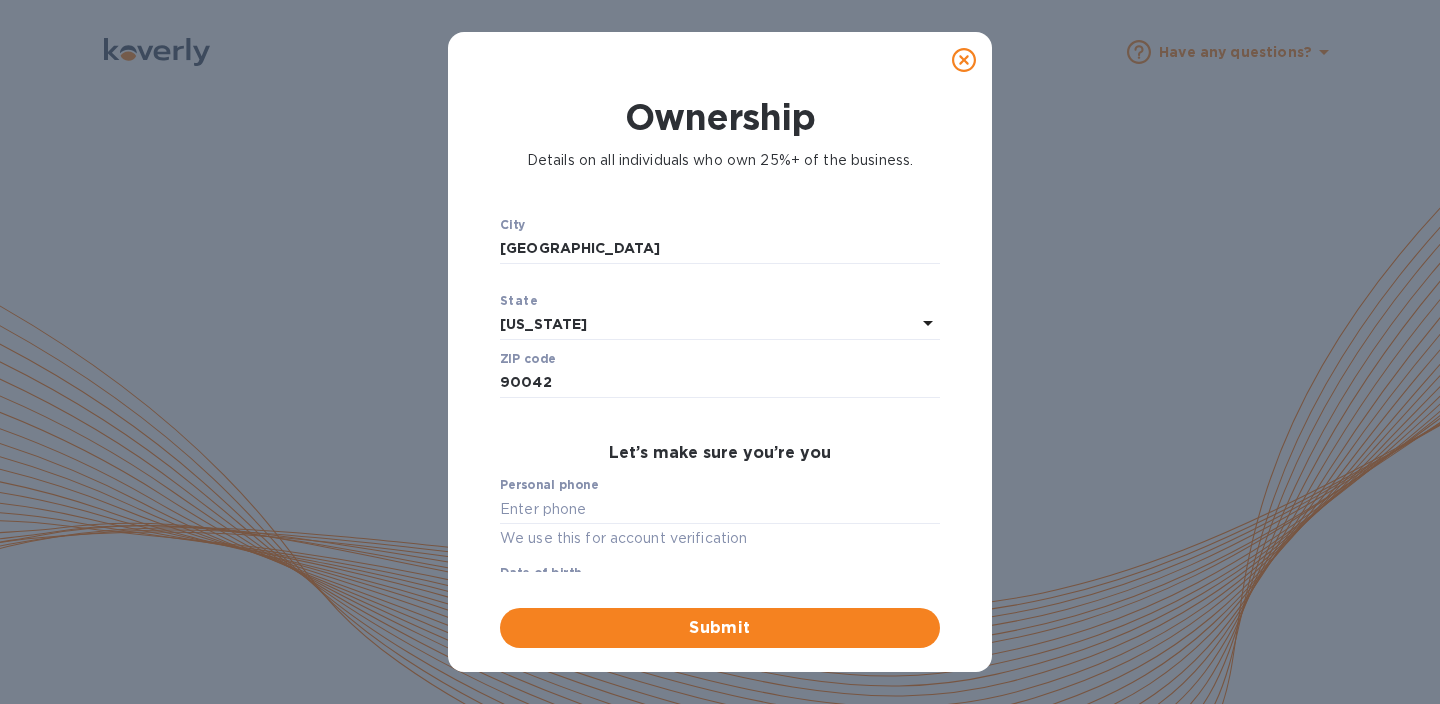 scroll, scrollTop: 605, scrollLeft: 0, axis: vertical 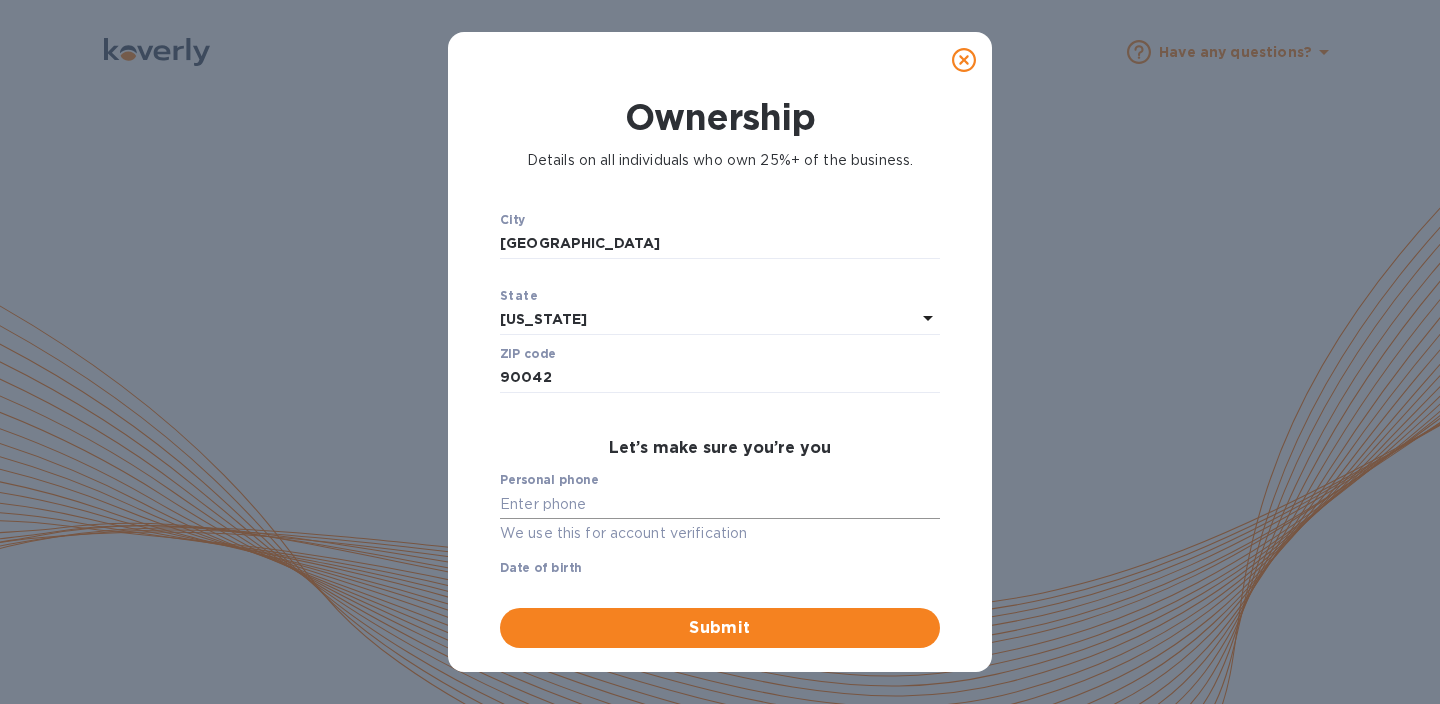 click at bounding box center [720, 504] 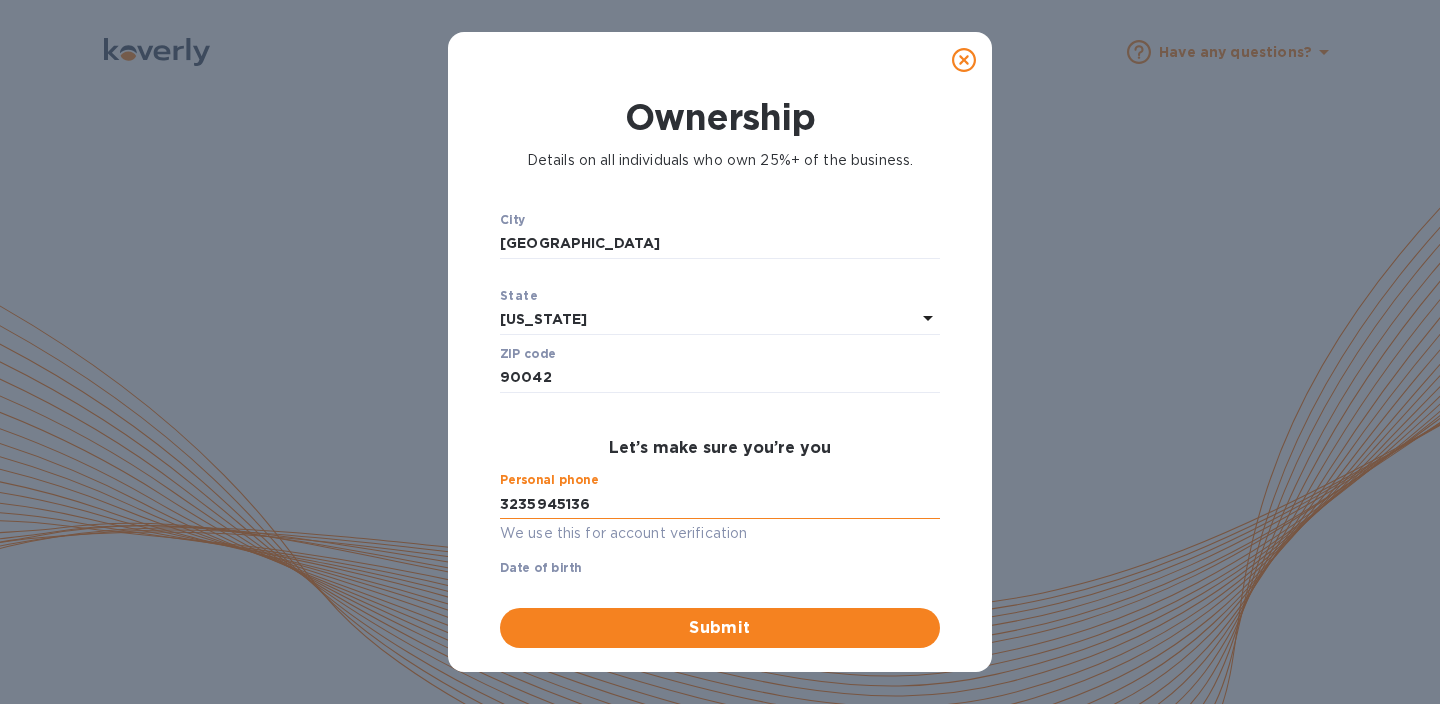 scroll, scrollTop: 739, scrollLeft: 0, axis: vertical 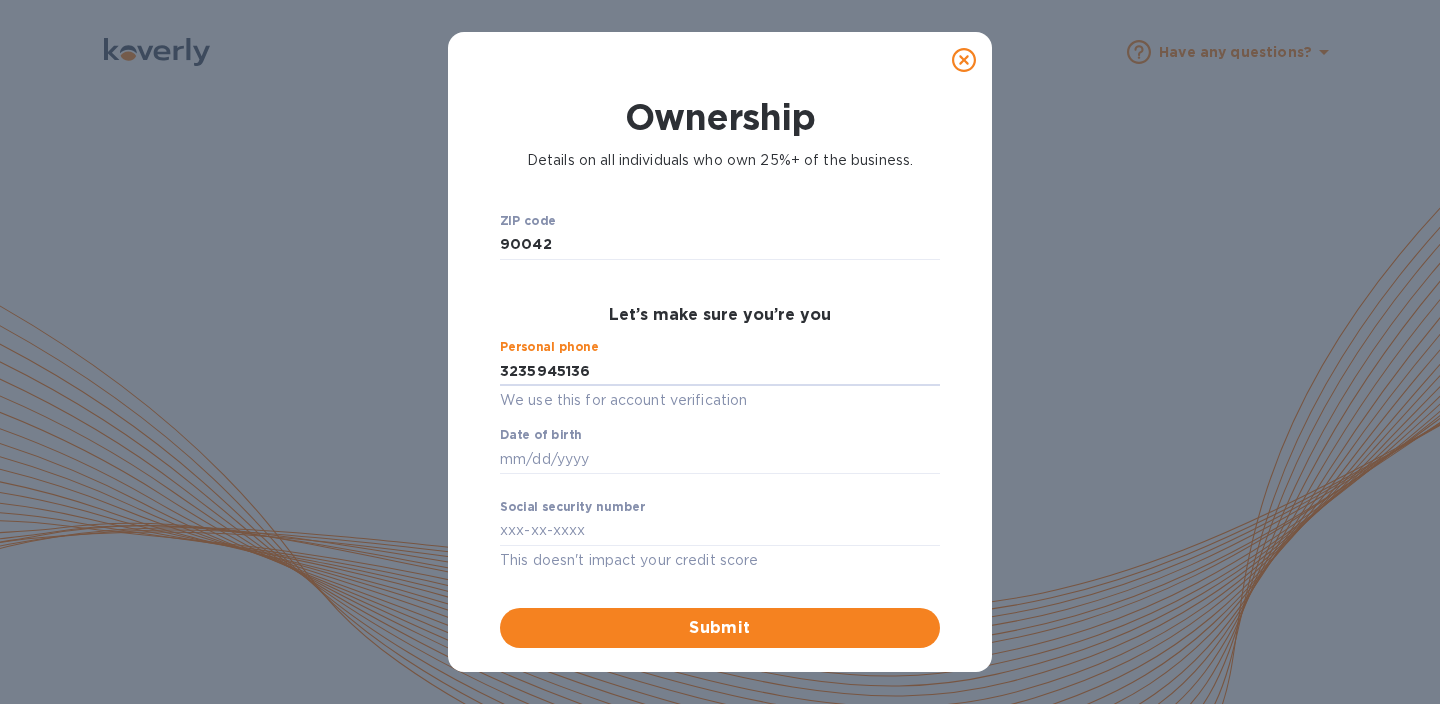 type on "***36" 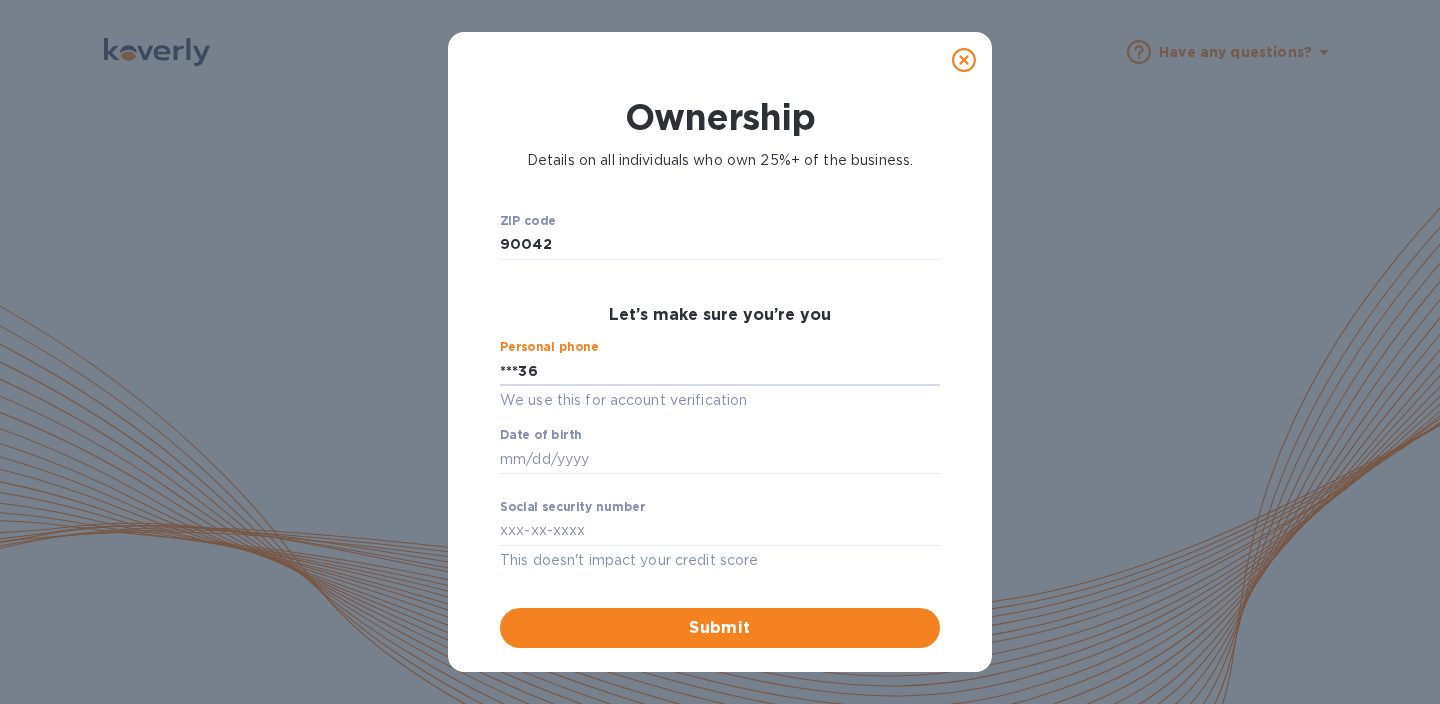 click on "Date of birth ​" at bounding box center (720, 464) 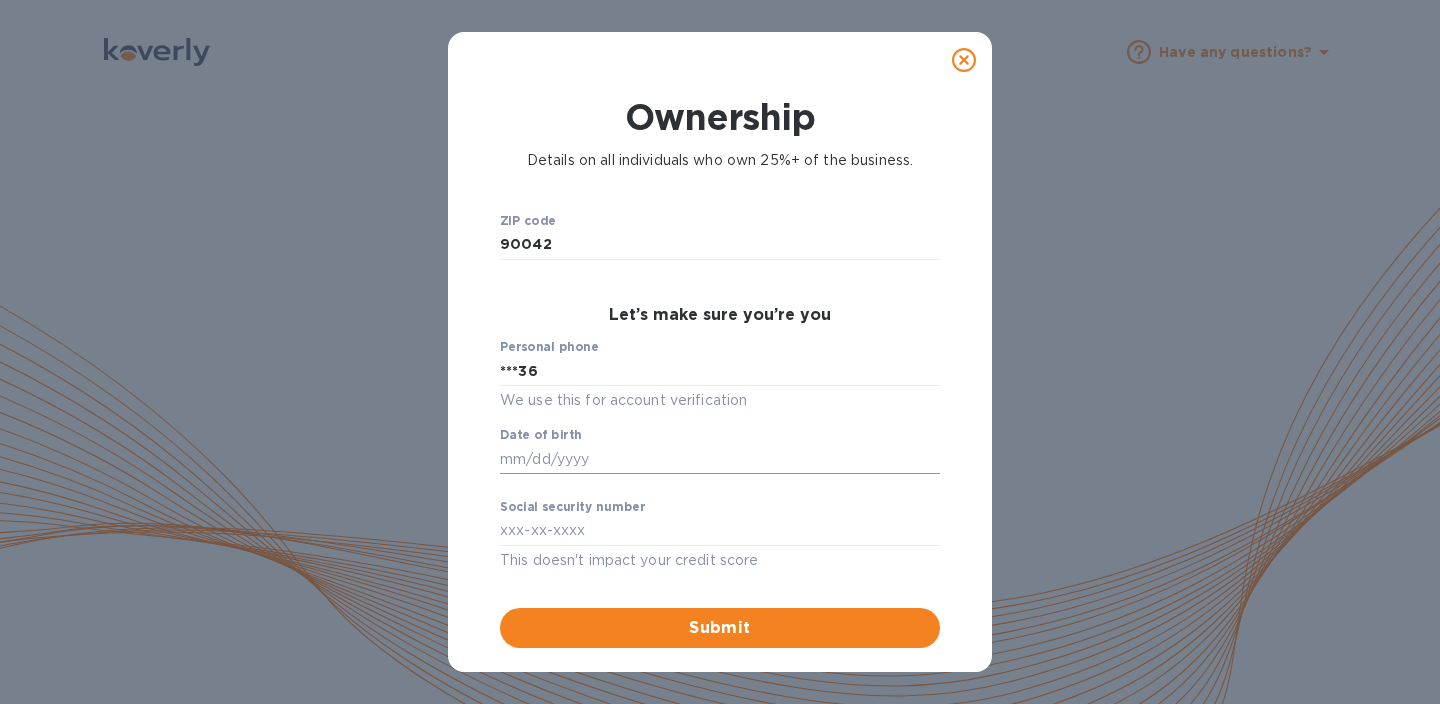 click at bounding box center [720, 459] 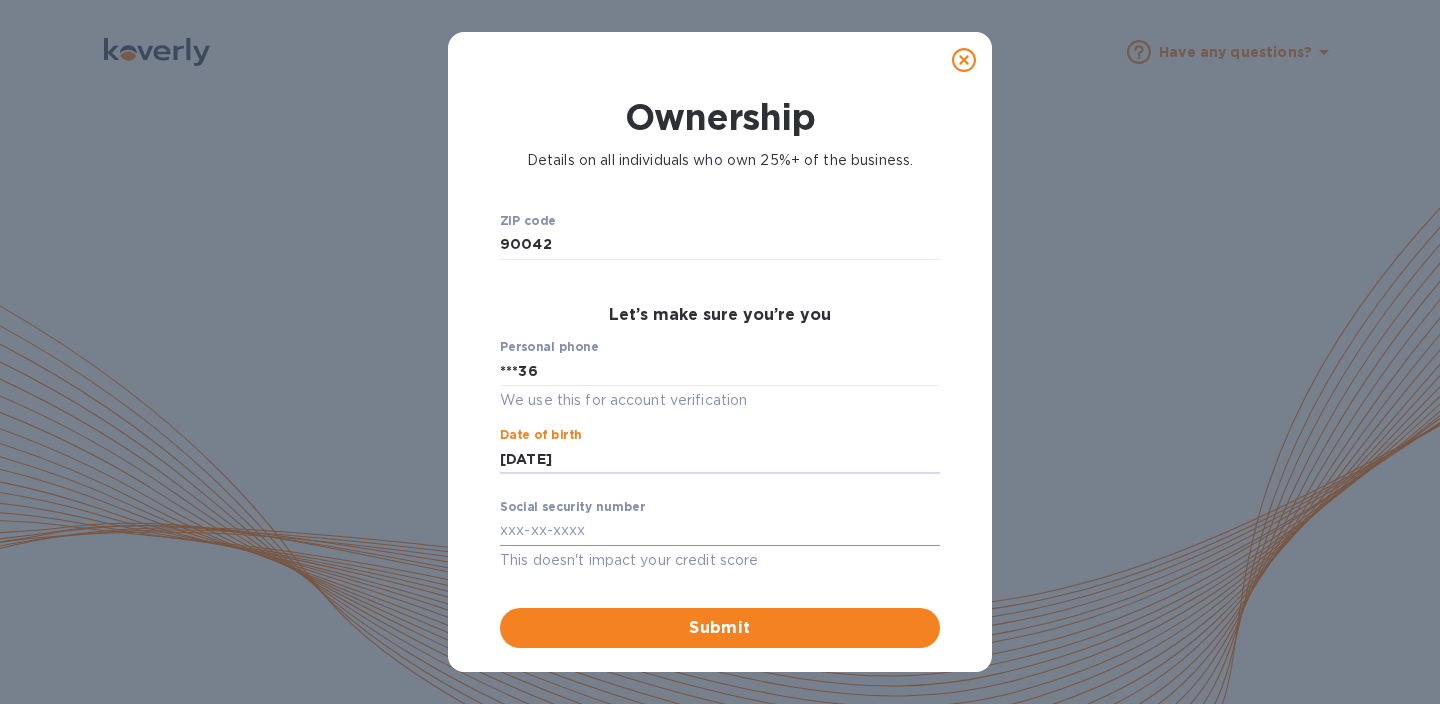 type on "***66" 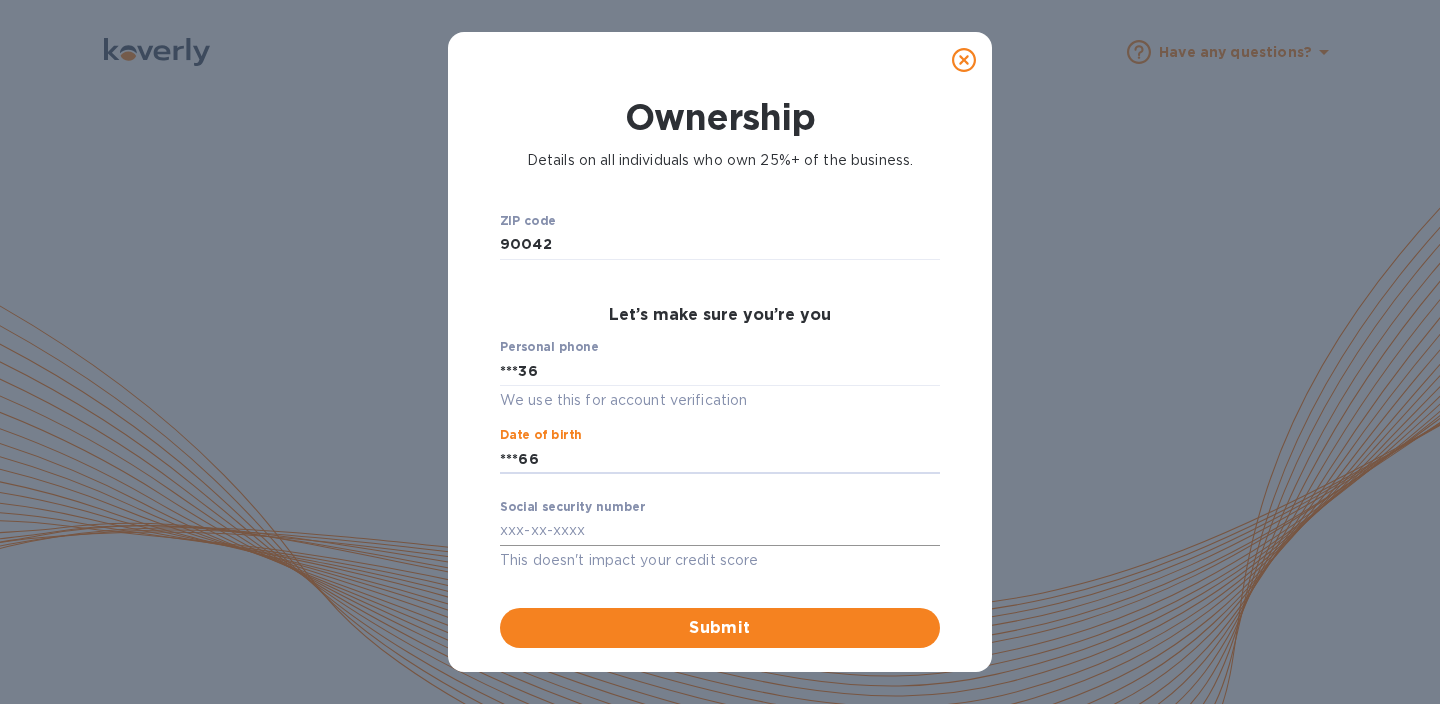 click at bounding box center (720, 531) 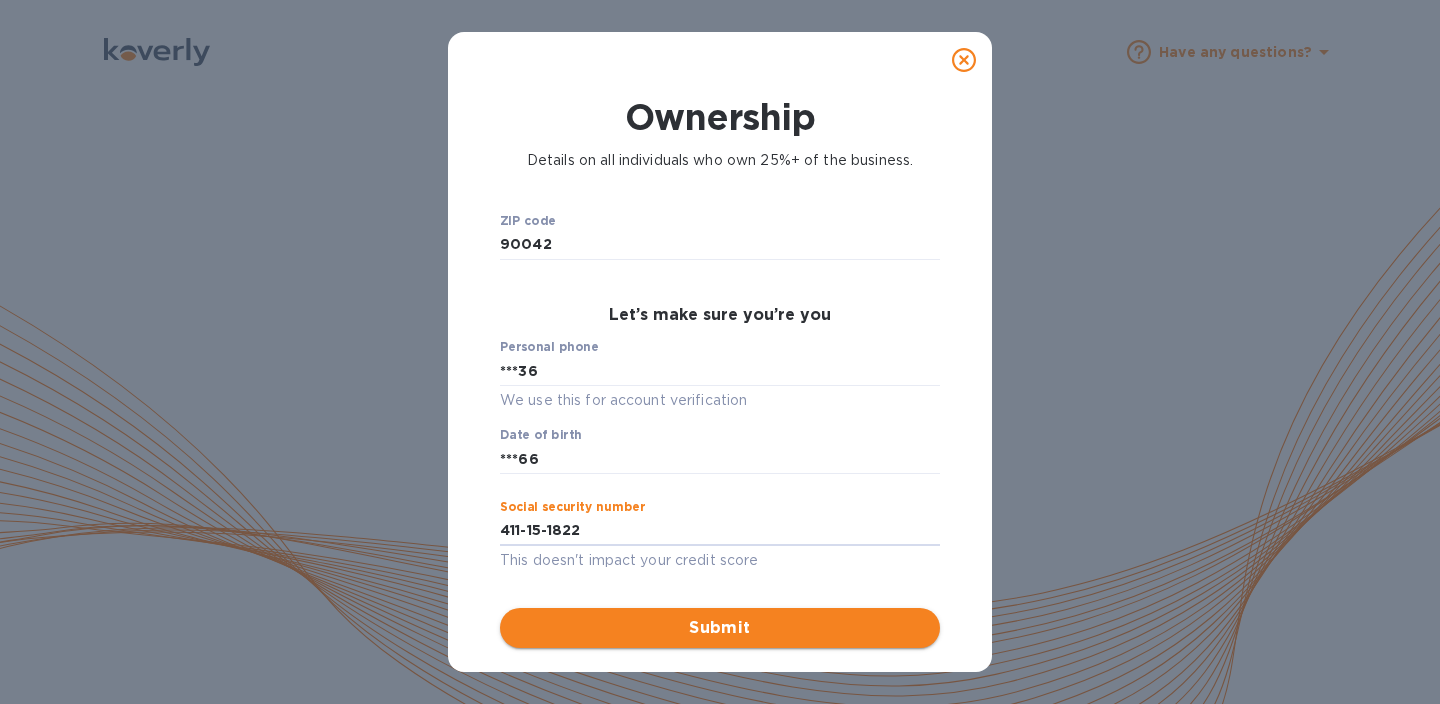 type on "***22" 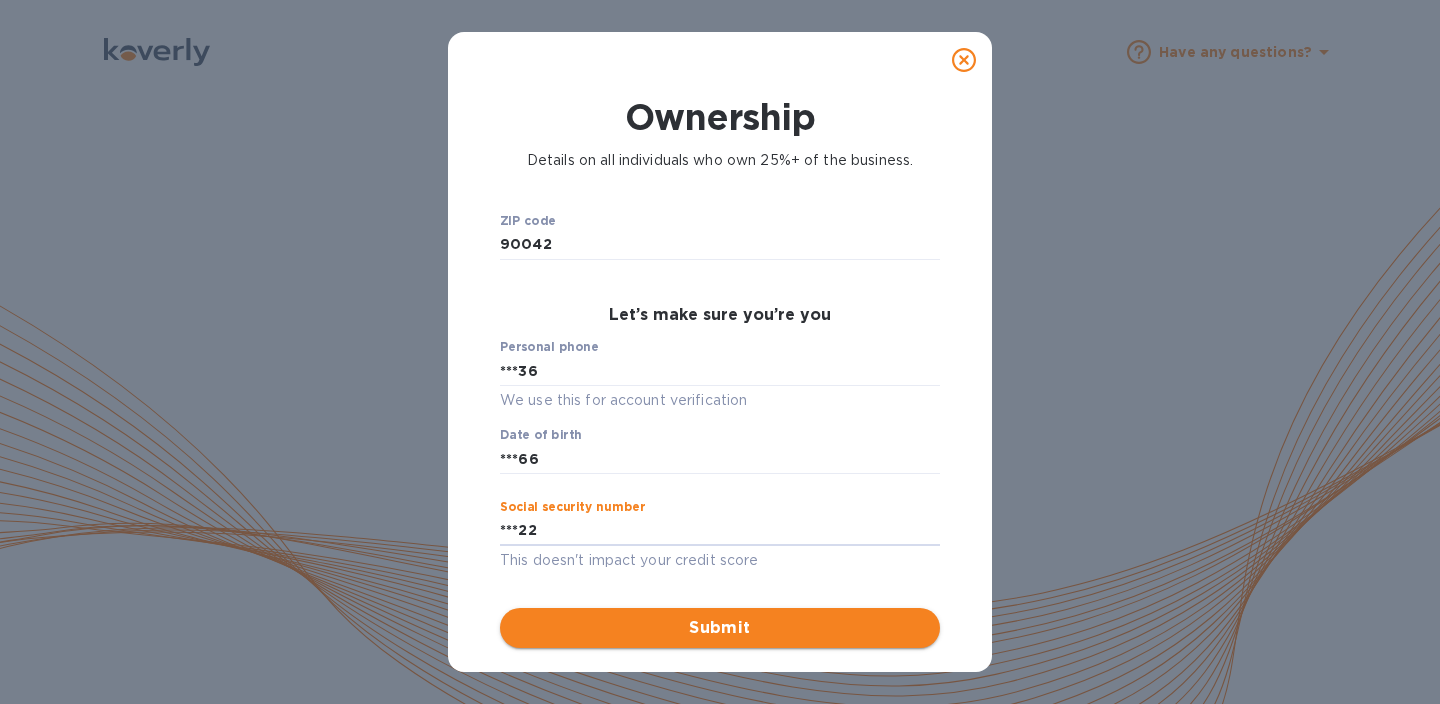 click on "Submit" at bounding box center [720, 628] 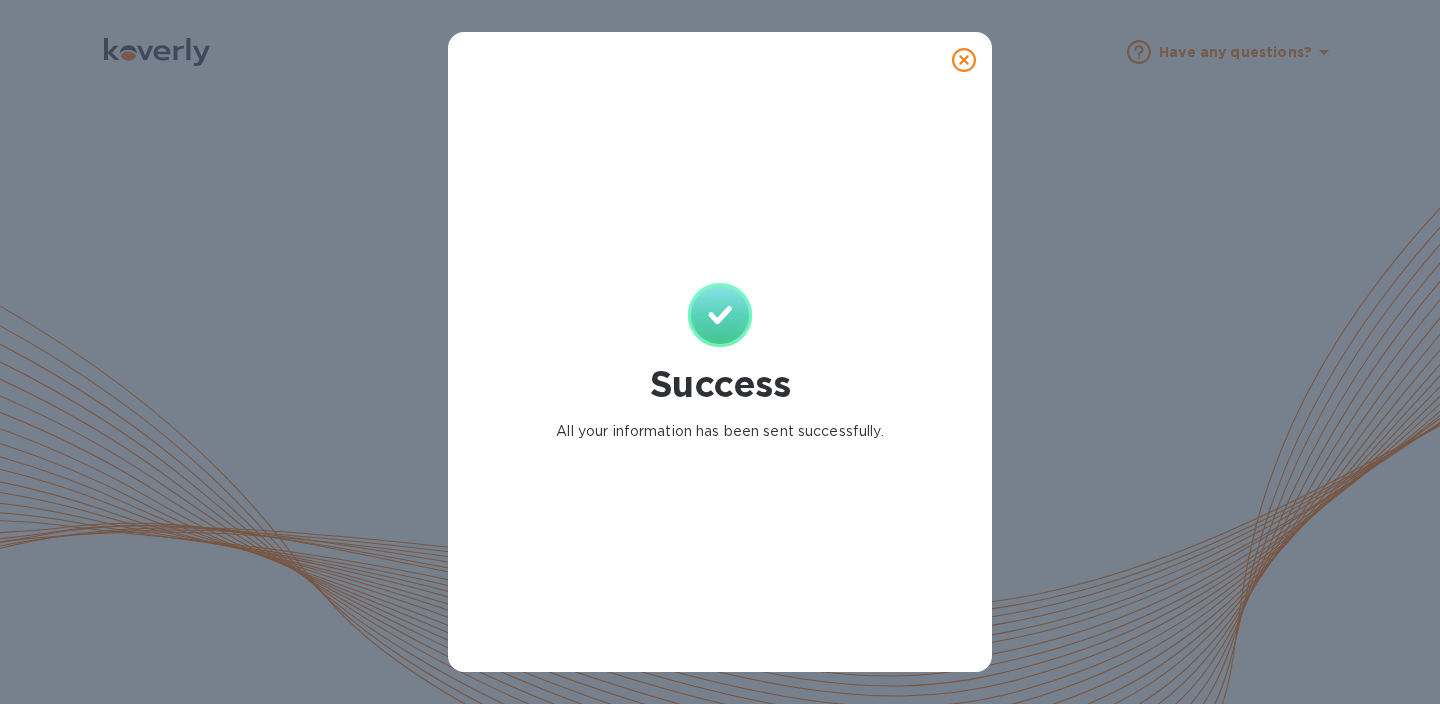 click 